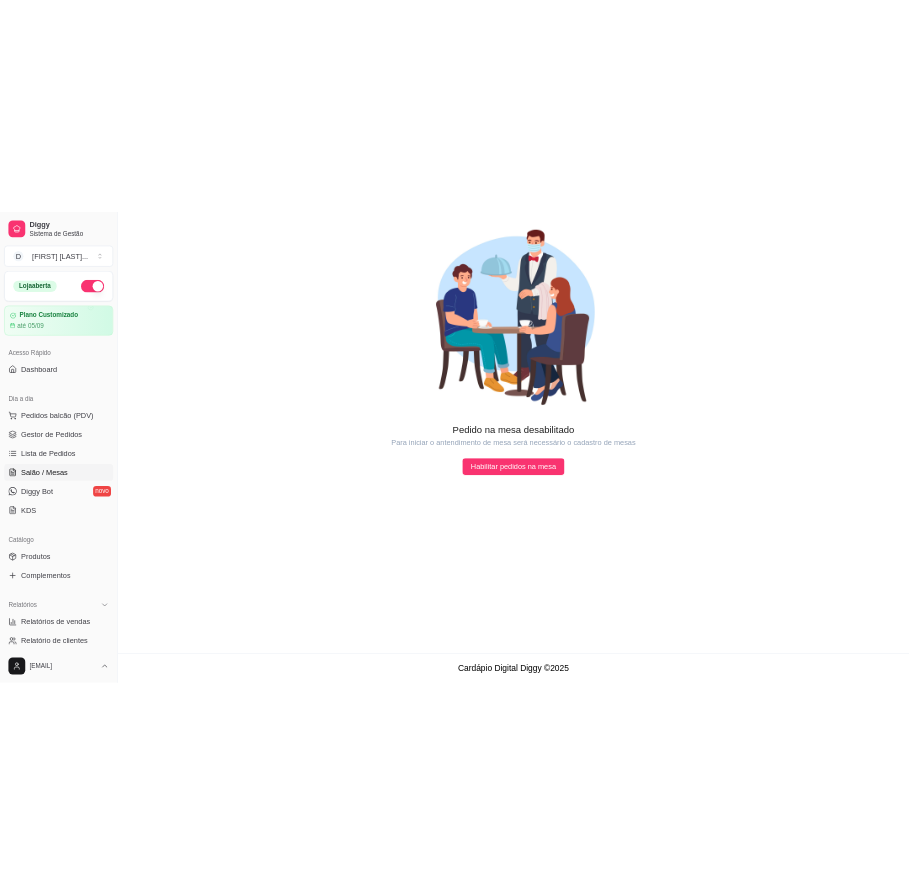 scroll, scrollTop: 0, scrollLeft: 0, axis: both 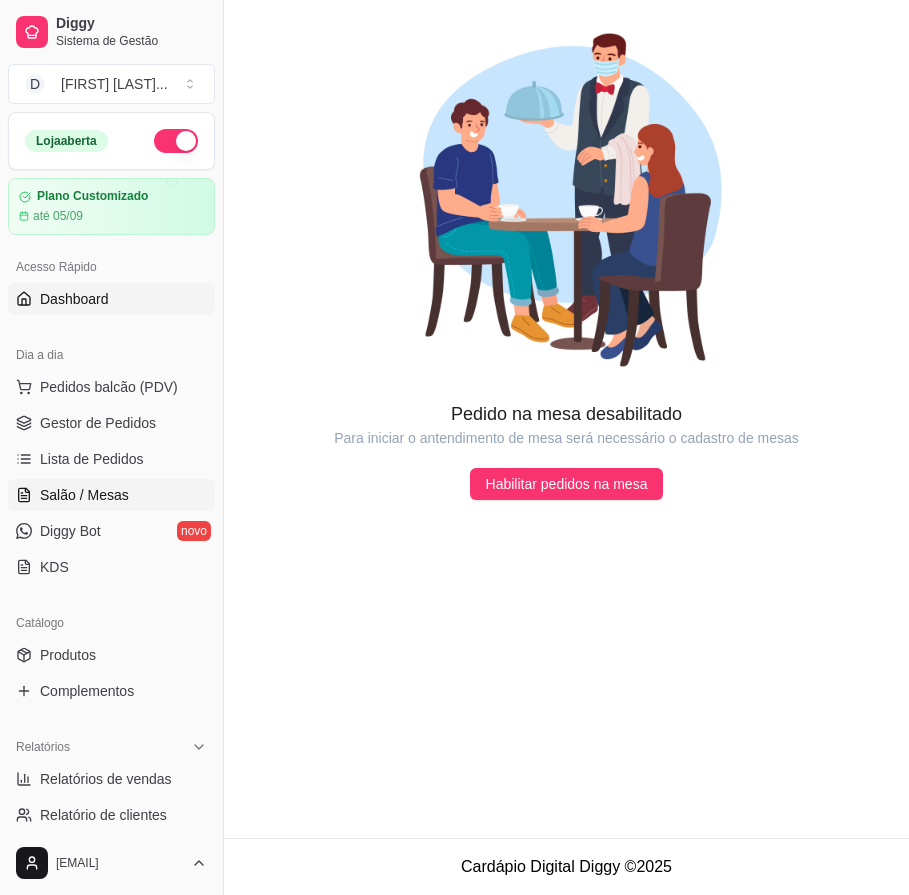 click on "Dashboard" at bounding box center (111, 299) 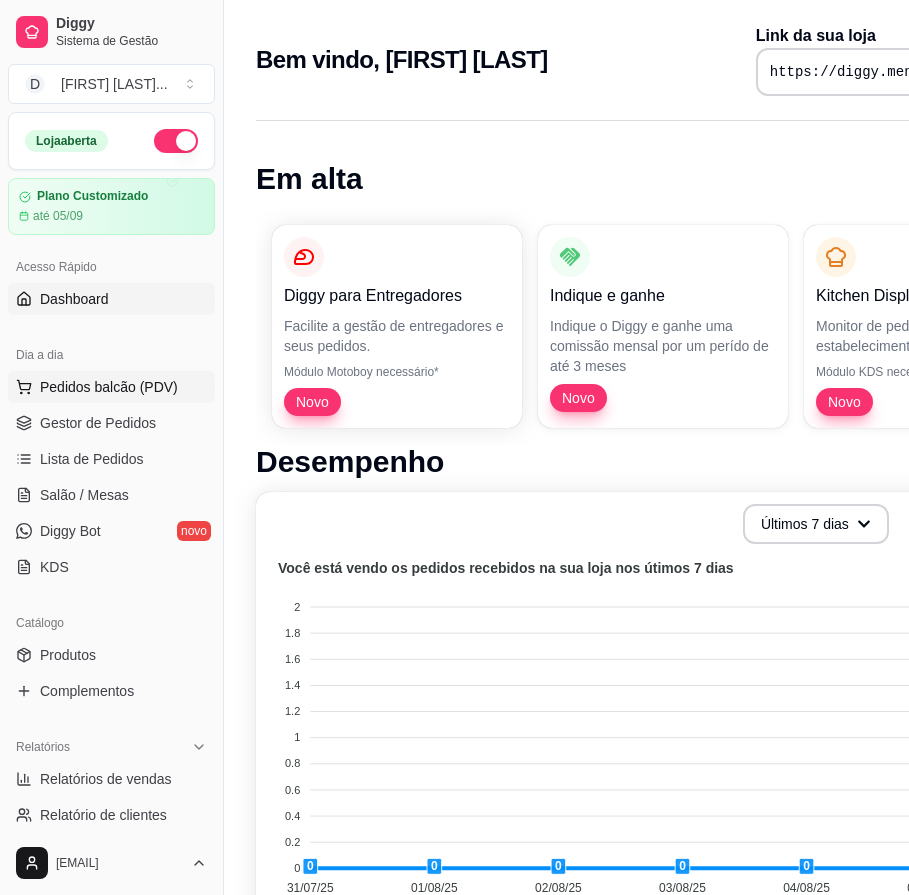 click on "Pedidos balcão (PDV)" at bounding box center [109, 387] 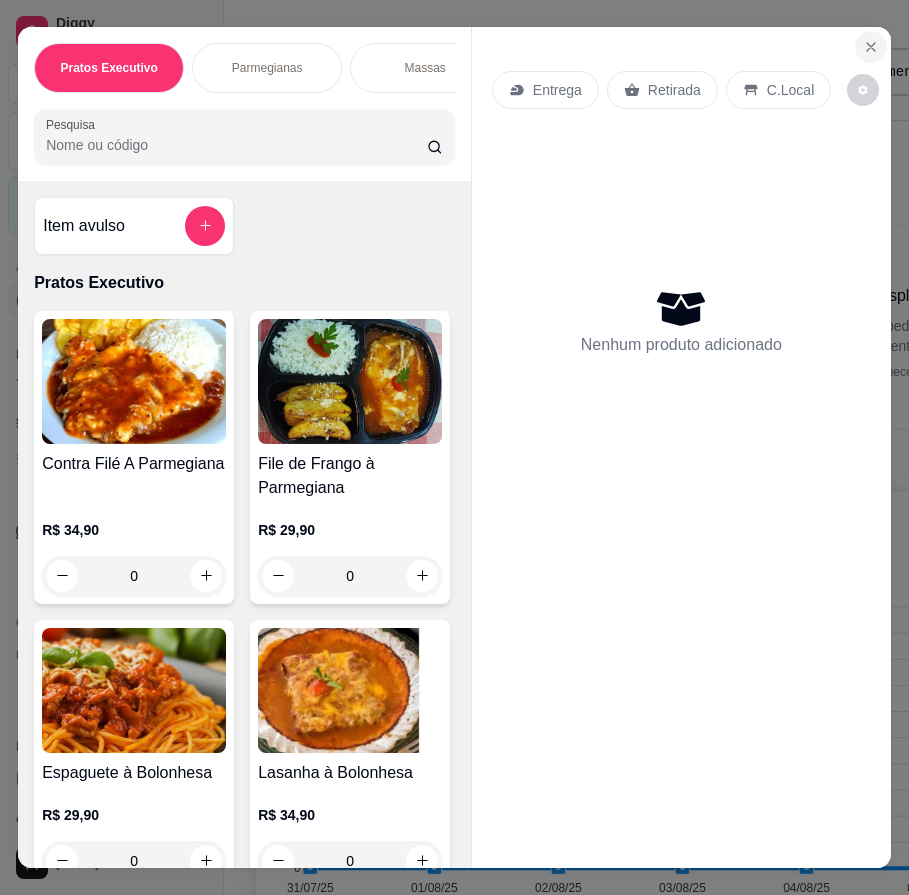 click 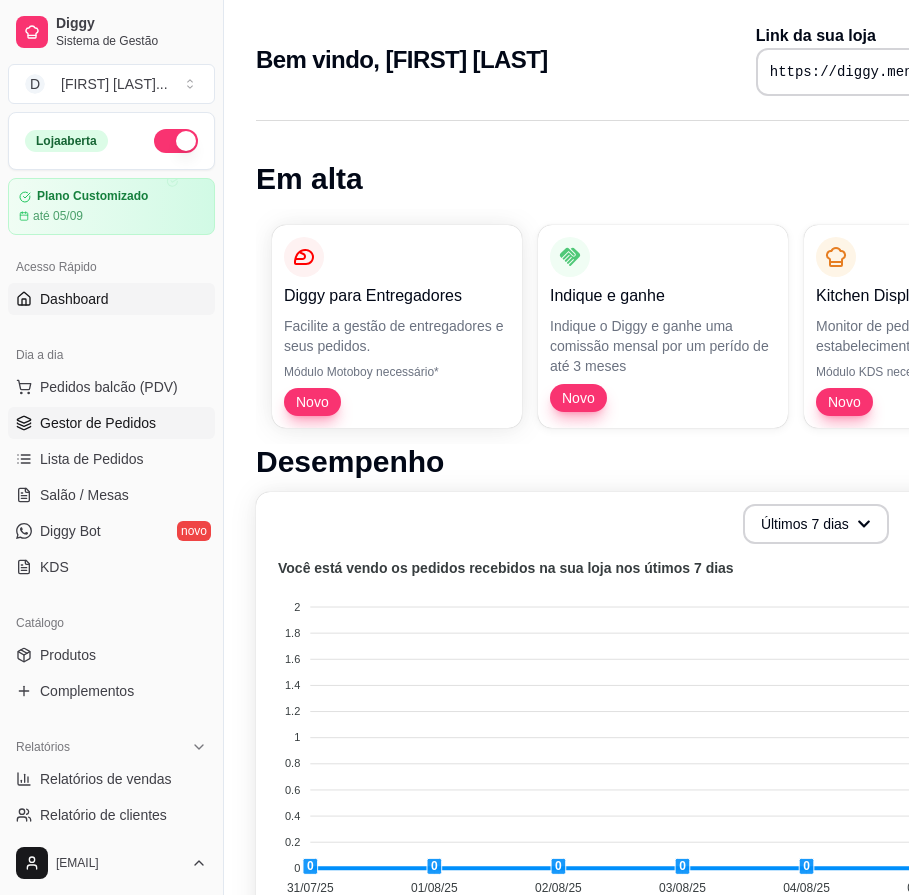 click on "Gestor de Pedidos" at bounding box center [98, 423] 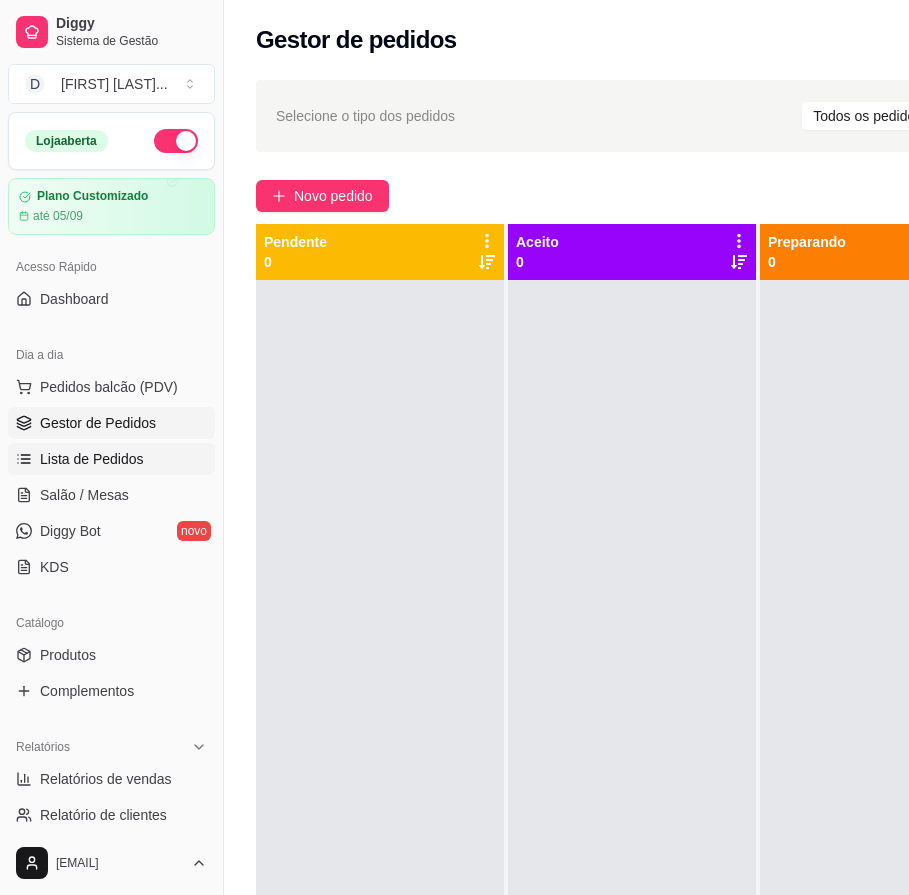 click on "Lista de Pedidos" at bounding box center (92, 459) 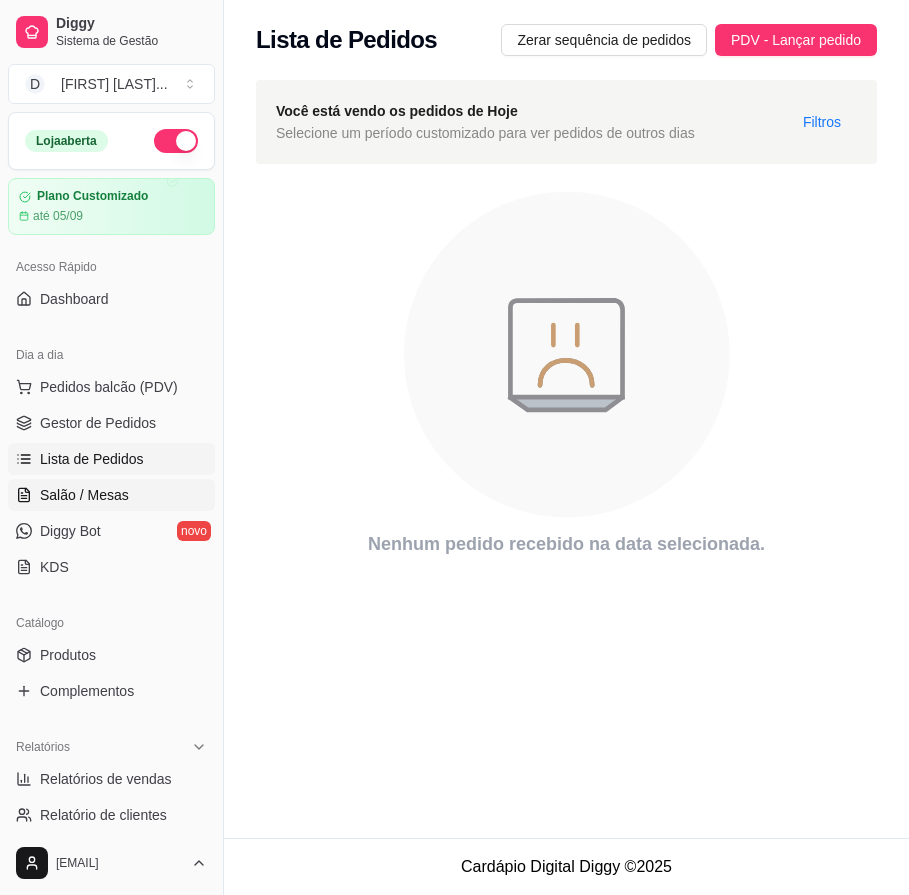 click on "Salão / Mesas" at bounding box center (84, 495) 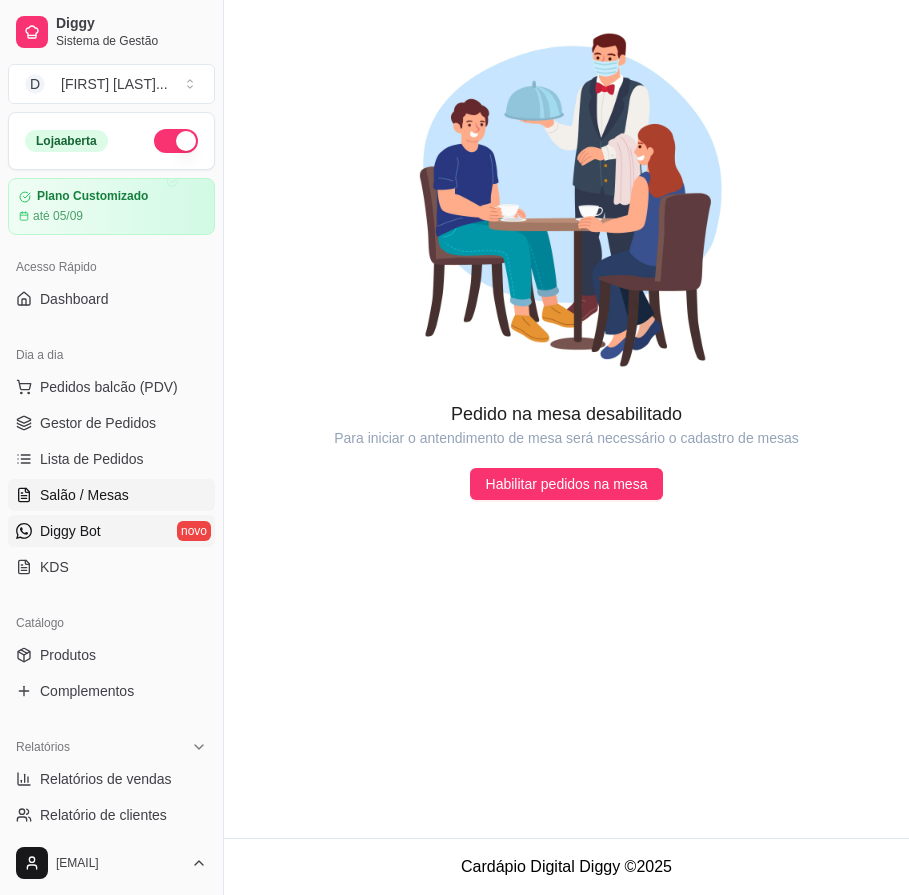 click on "Diggy Bot" at bounding box center [70, 531] 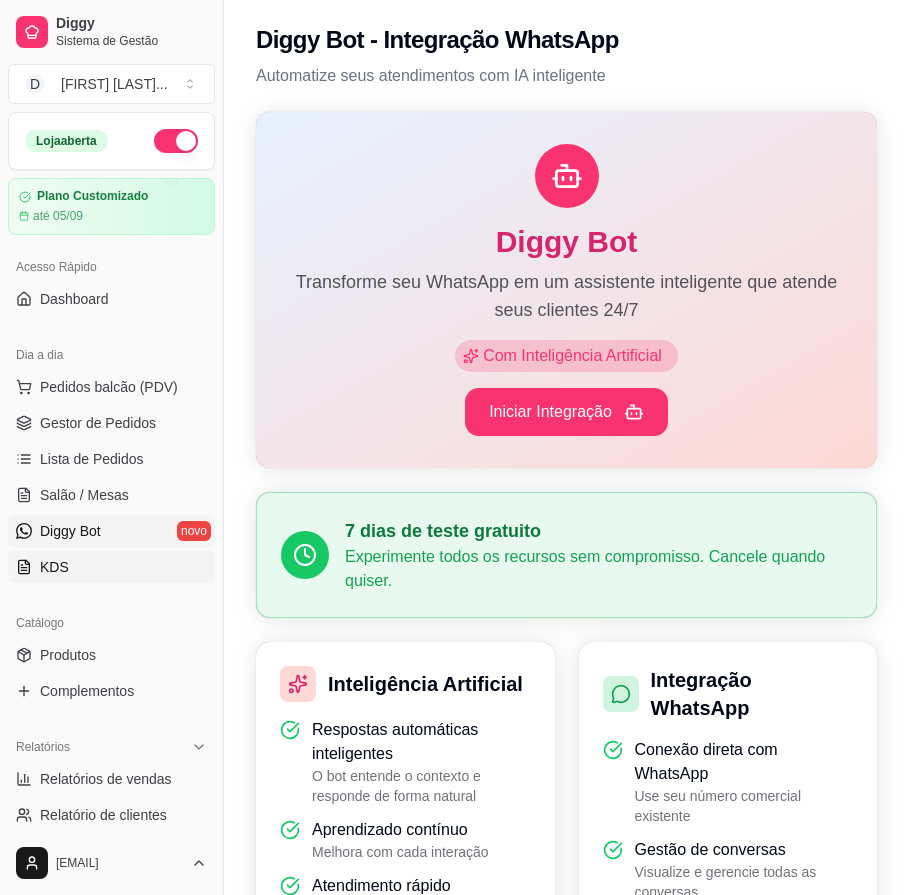 click on "KDS" at bounding box center [54, 567] 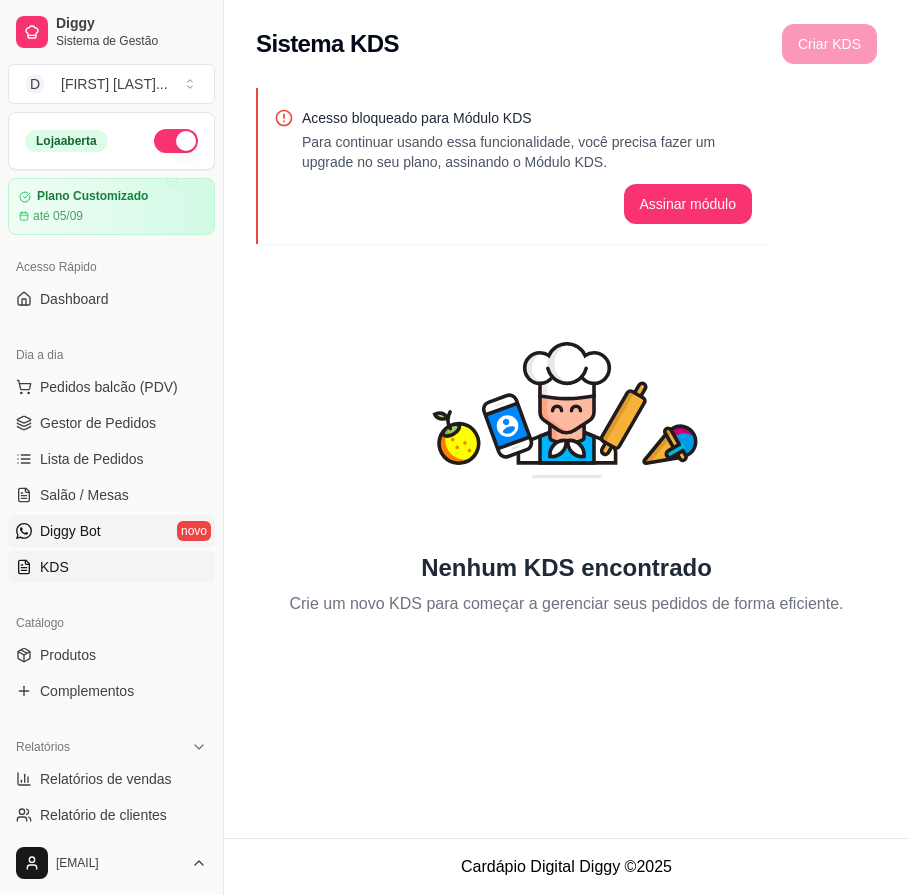 click on "Diggy Bot" at bounding box center [70, 531] 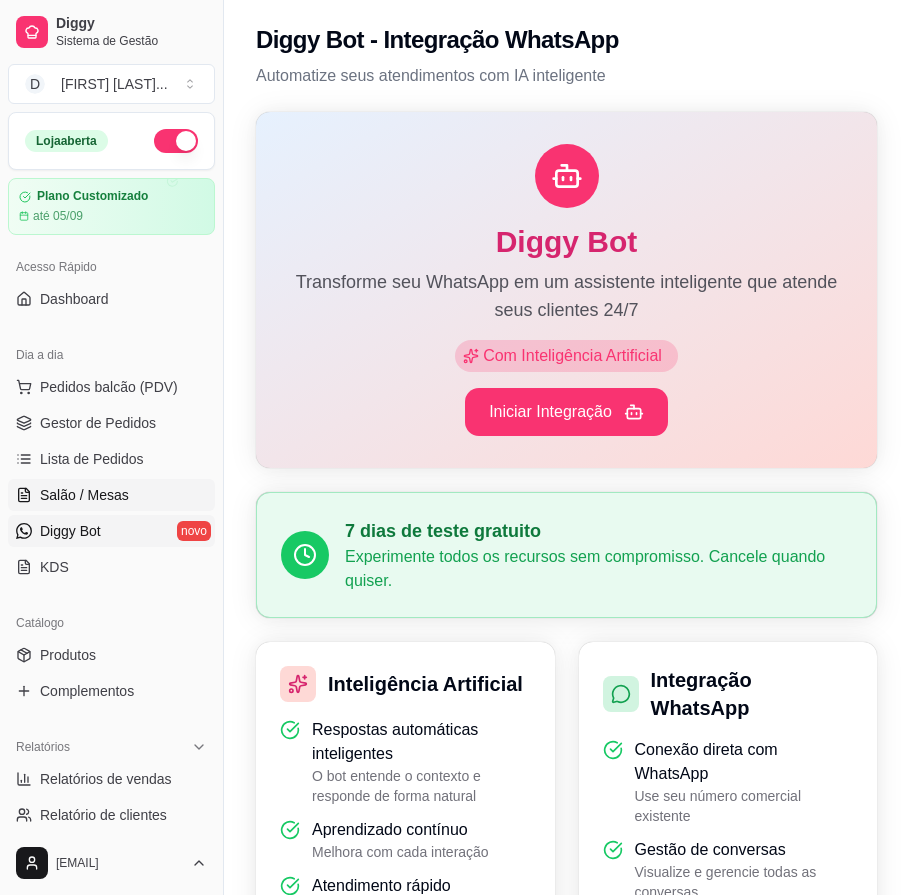 click on "Salão / Mesas" at bounding box center (111, 495) 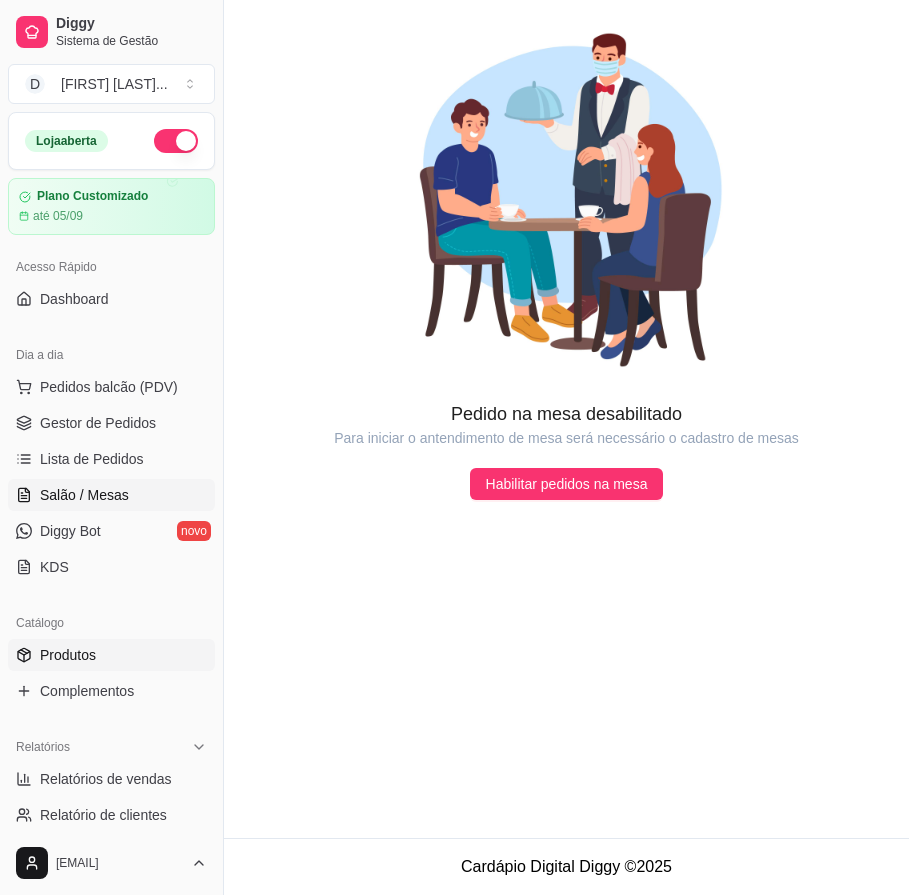 click on "Produtos" at bounding box center [68, 655] 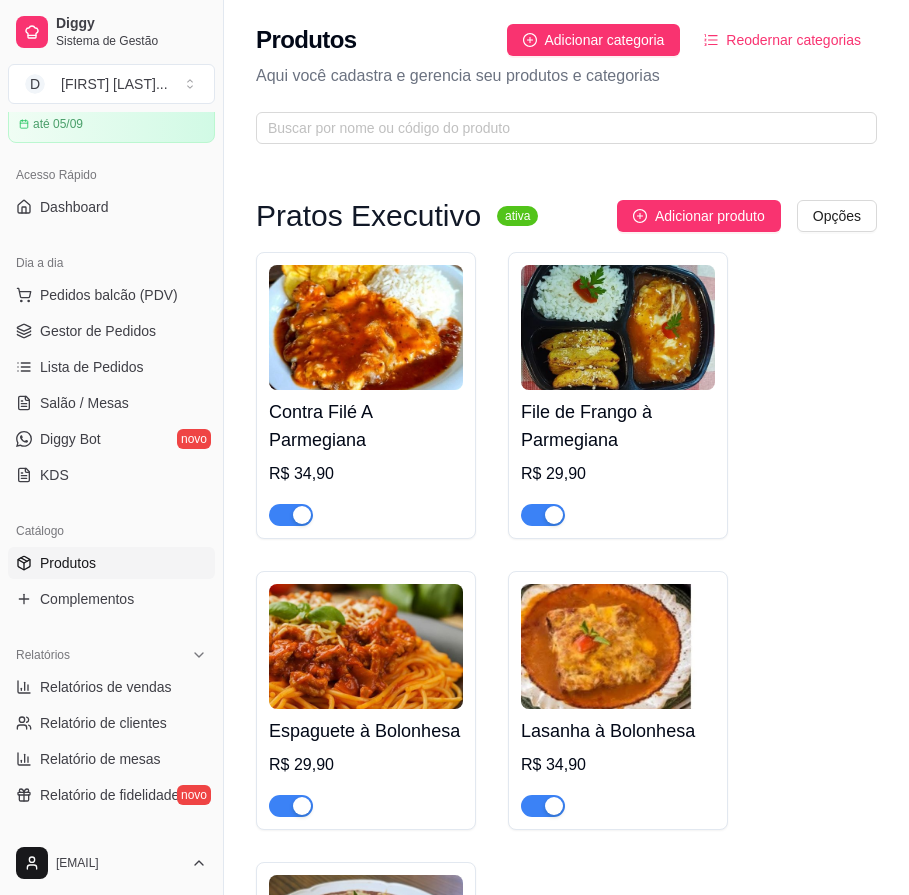 scroll, scrollTop: 128, scrollLeft: 0, axis: vertical 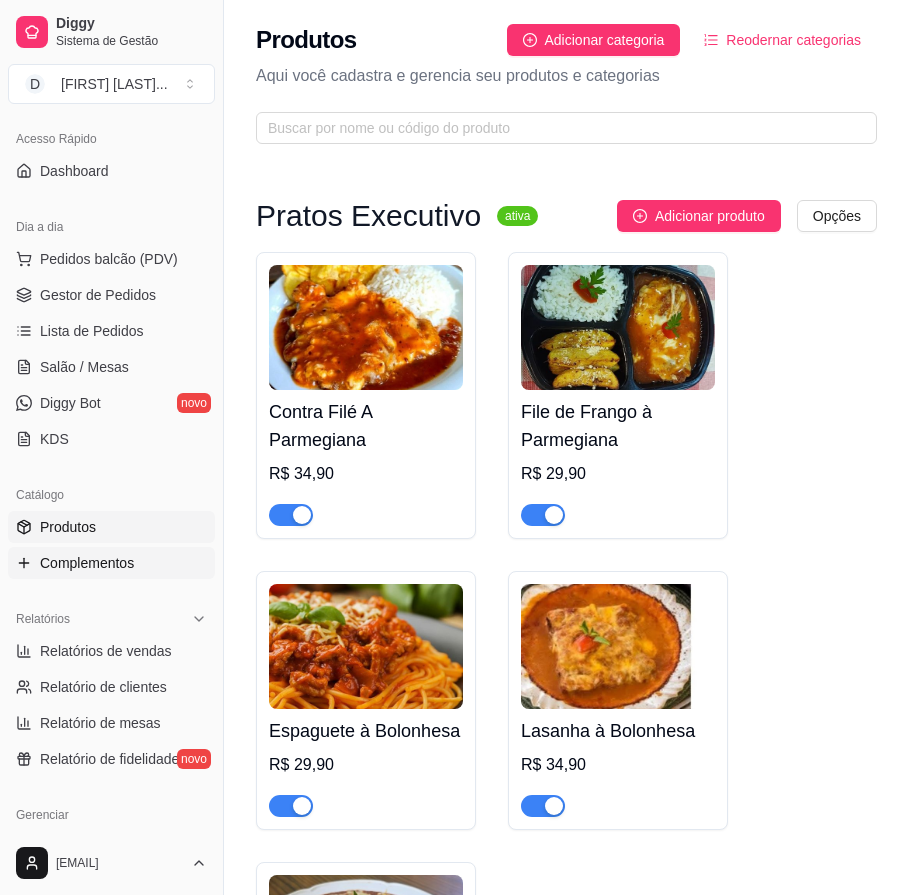 click on "Complementos" at bounding box center [87, 563] 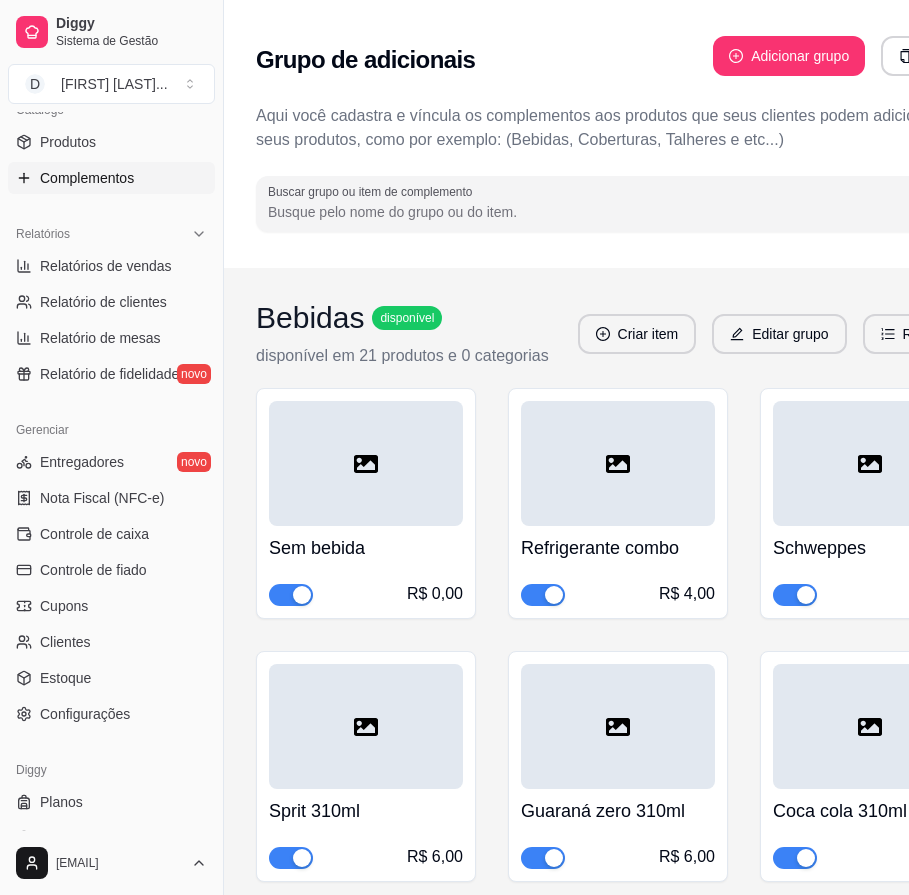 scroll, scrollTop: 544, scrollLeft: 0, axis: vertical 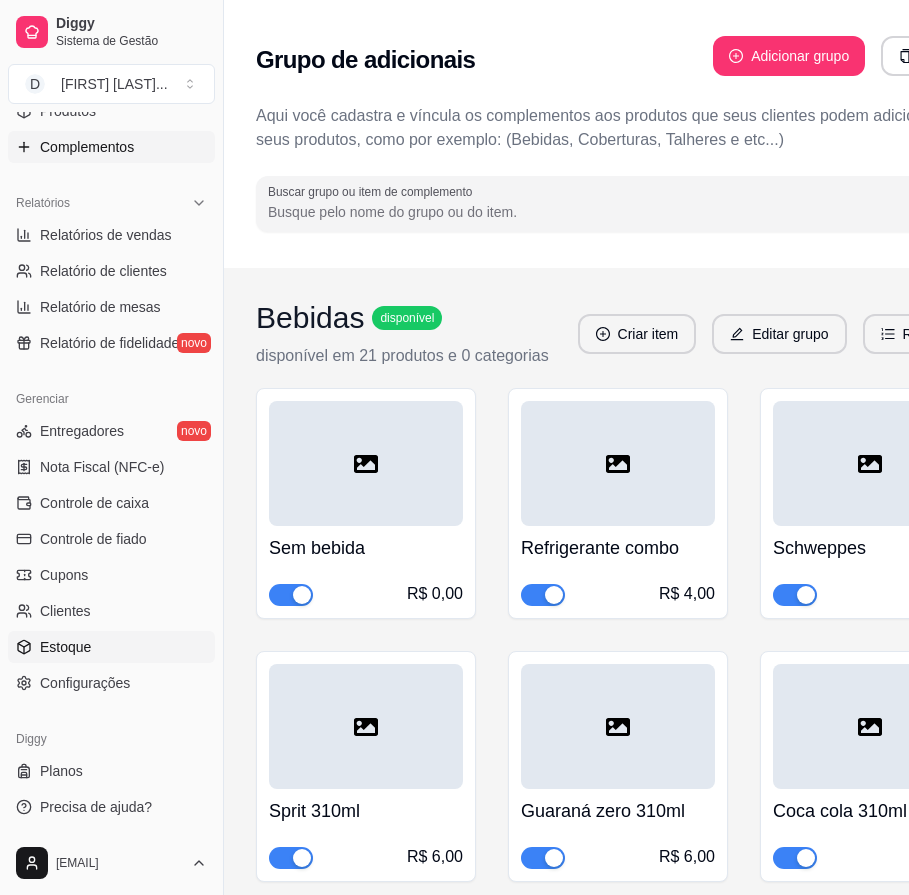 click on "Estoque" at bounding box center [65, 647] 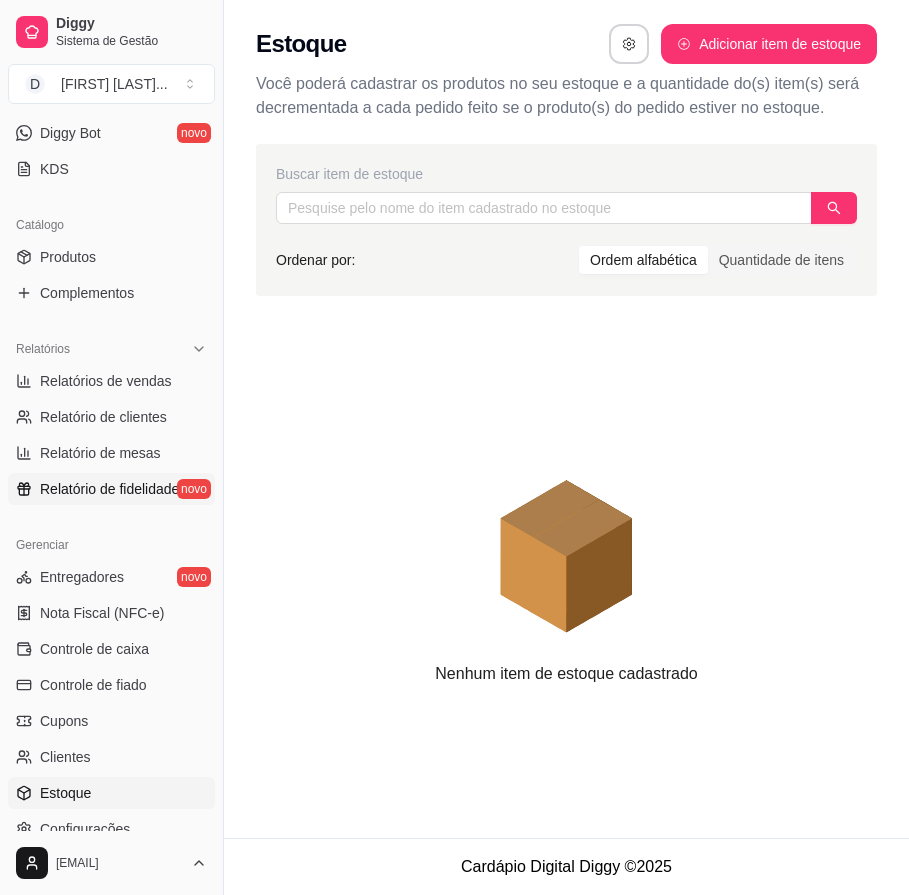 scroll, scrollTop: 389, scrollLeft: 0, axis: vertical 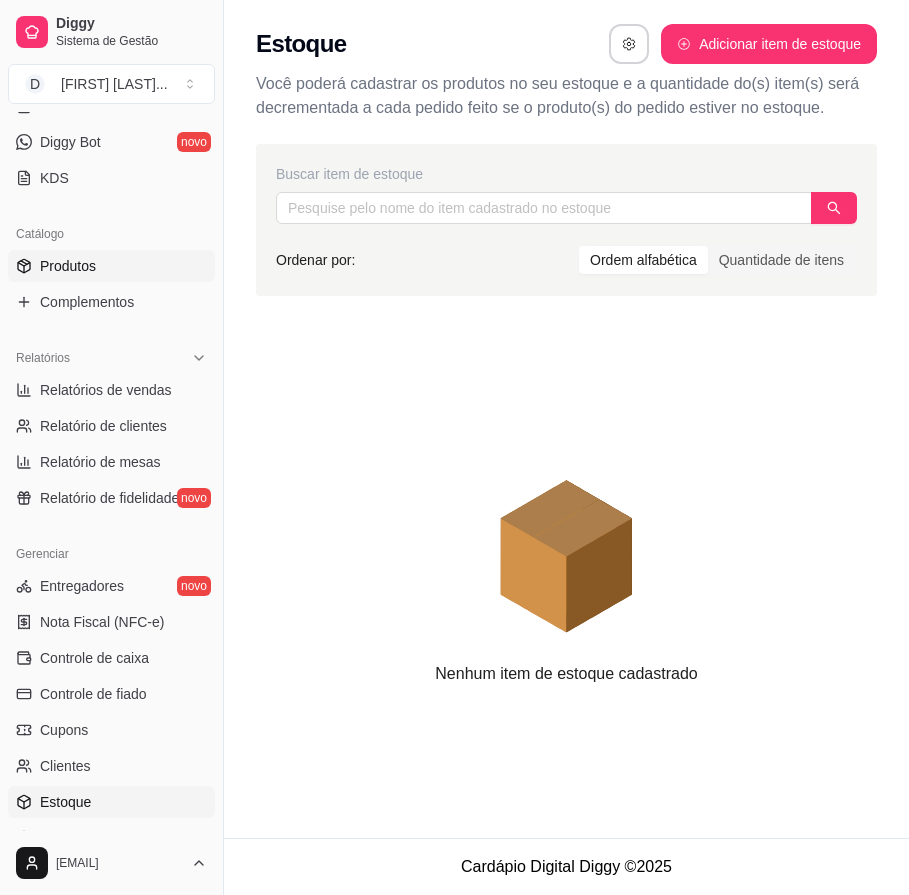 click on "Produtos" at bounding box center (68, 266) 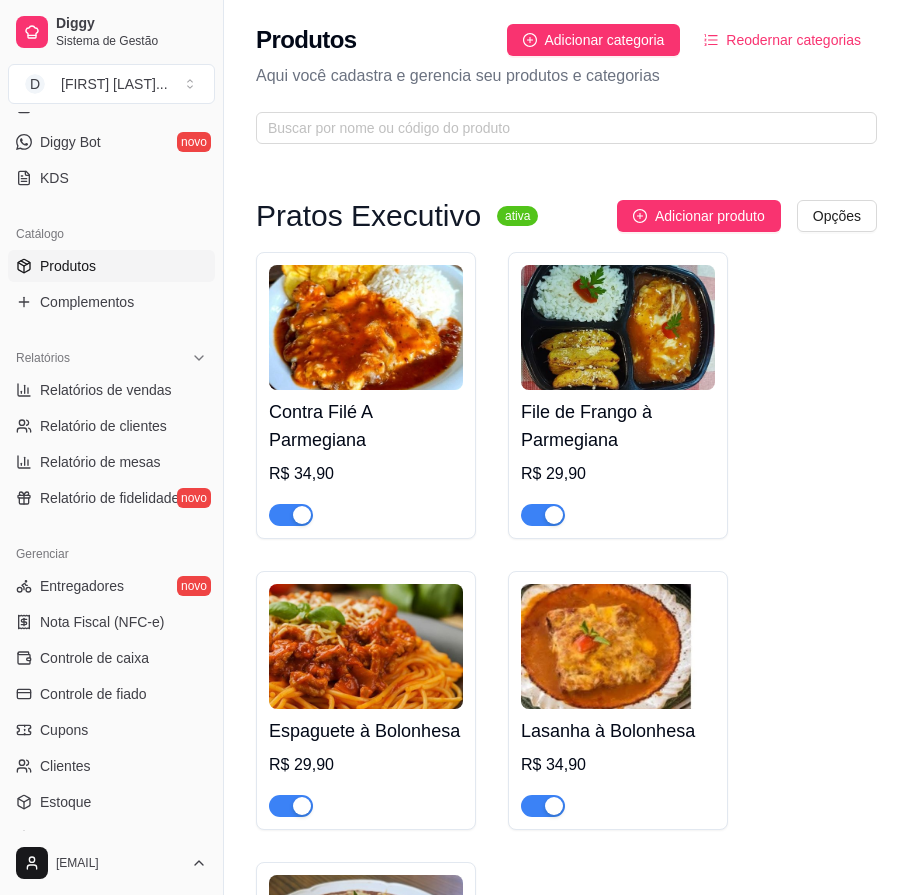 click at bounding box center (302, 515) 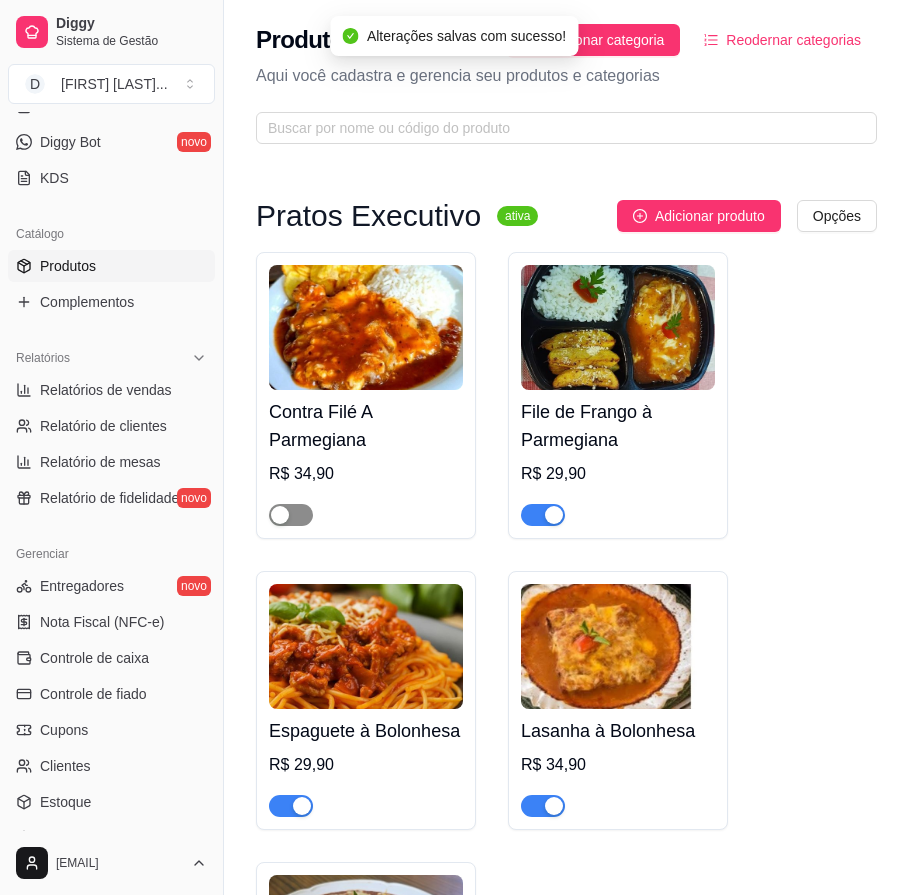 click at bounding box center [291, 515] 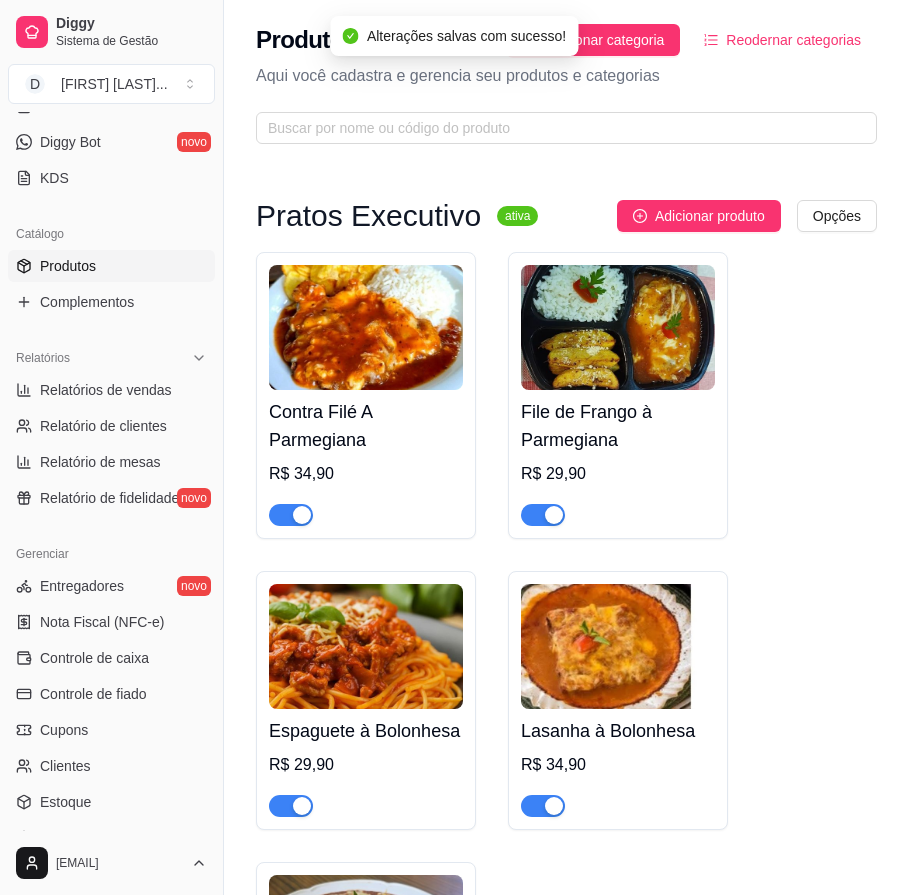 click at bounding box center (302, 515) 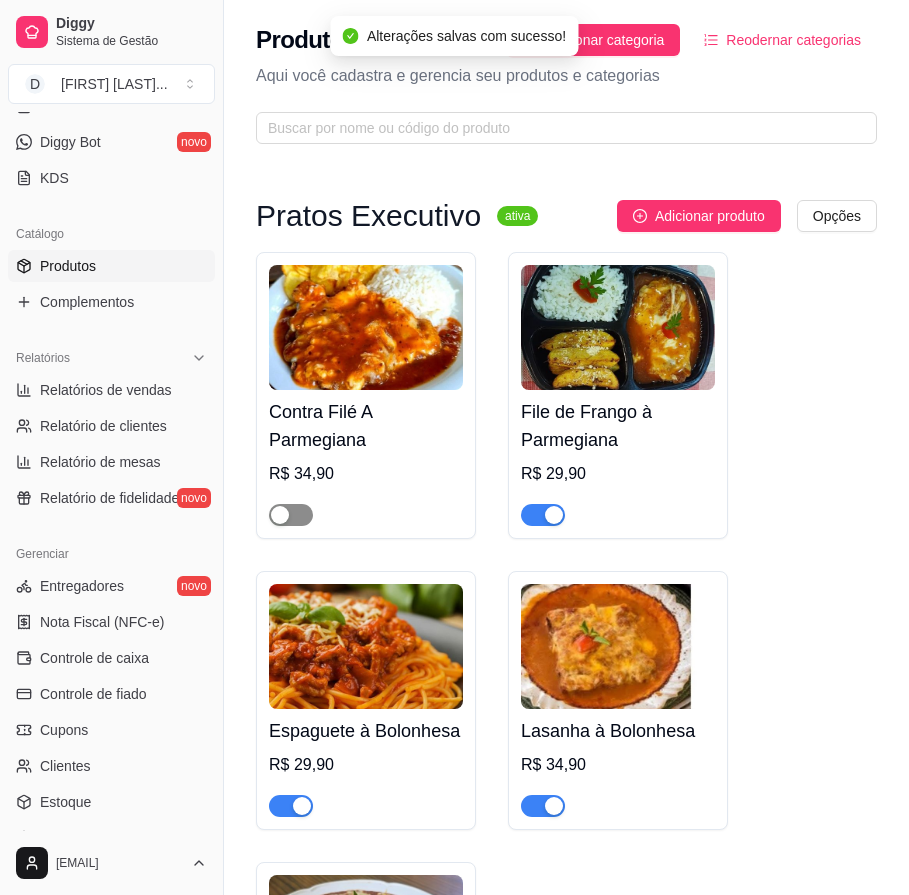 click at bounding box center [291, 515] 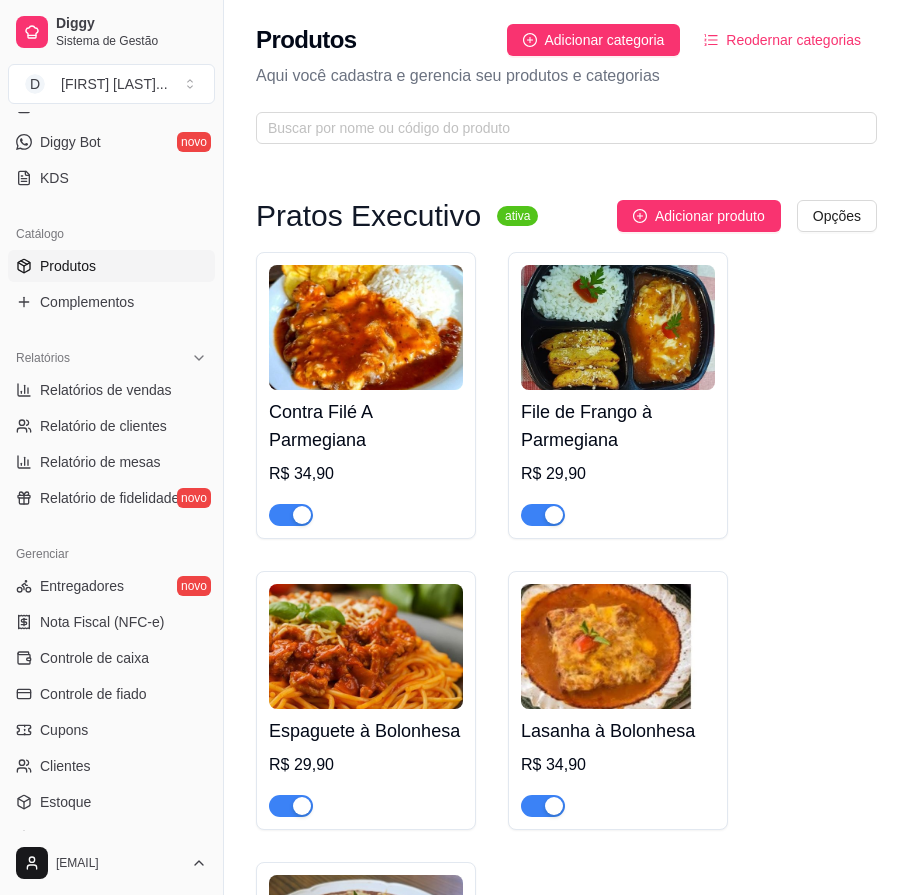 click at bounding box center [302, 515] 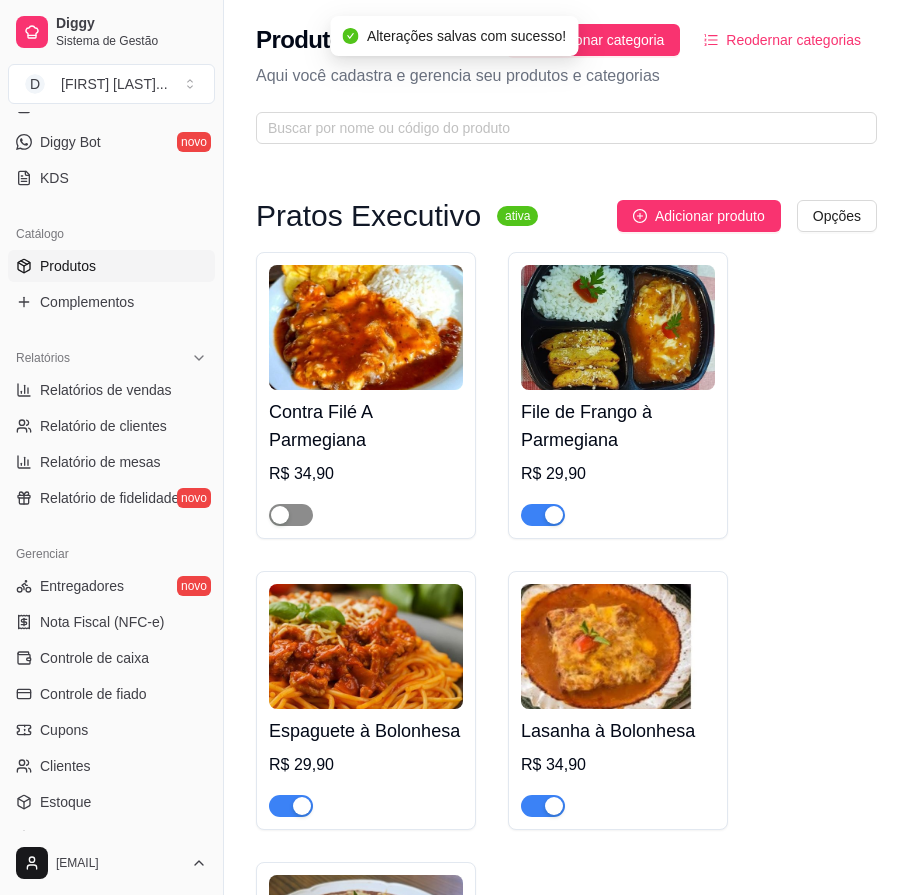 click at bounding box center (291, 515) 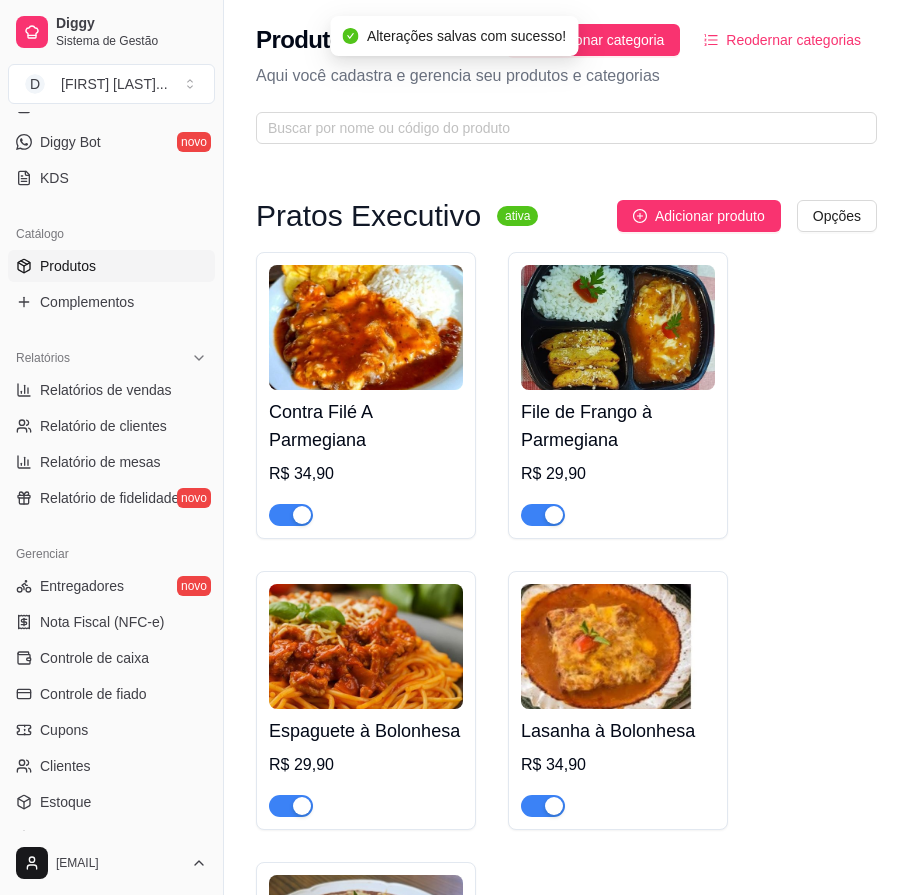 click at bounding box center [302, 515] 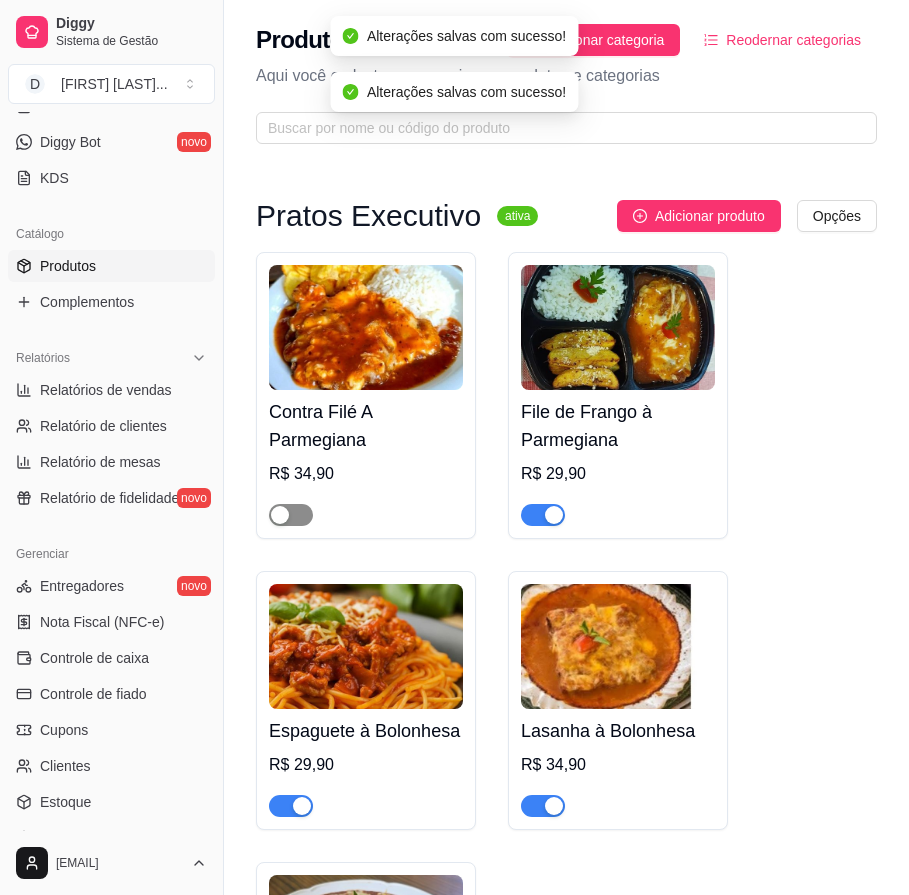 click at bounding box center [291, 515] 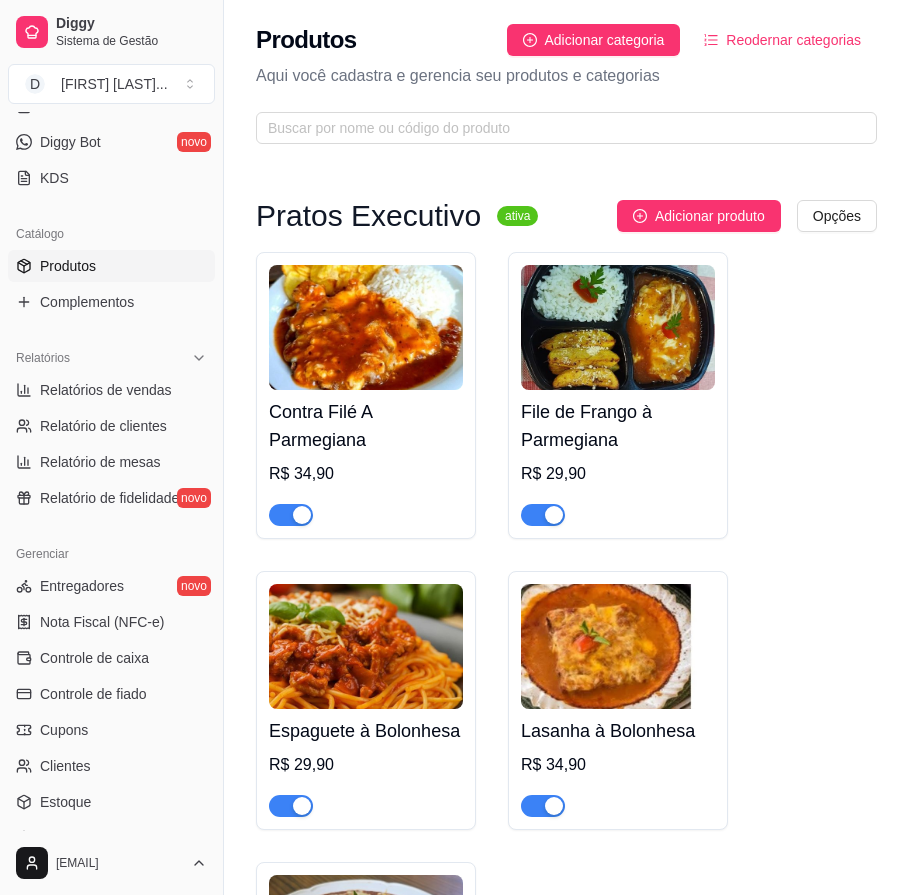 click at bounding box center [291, 515] 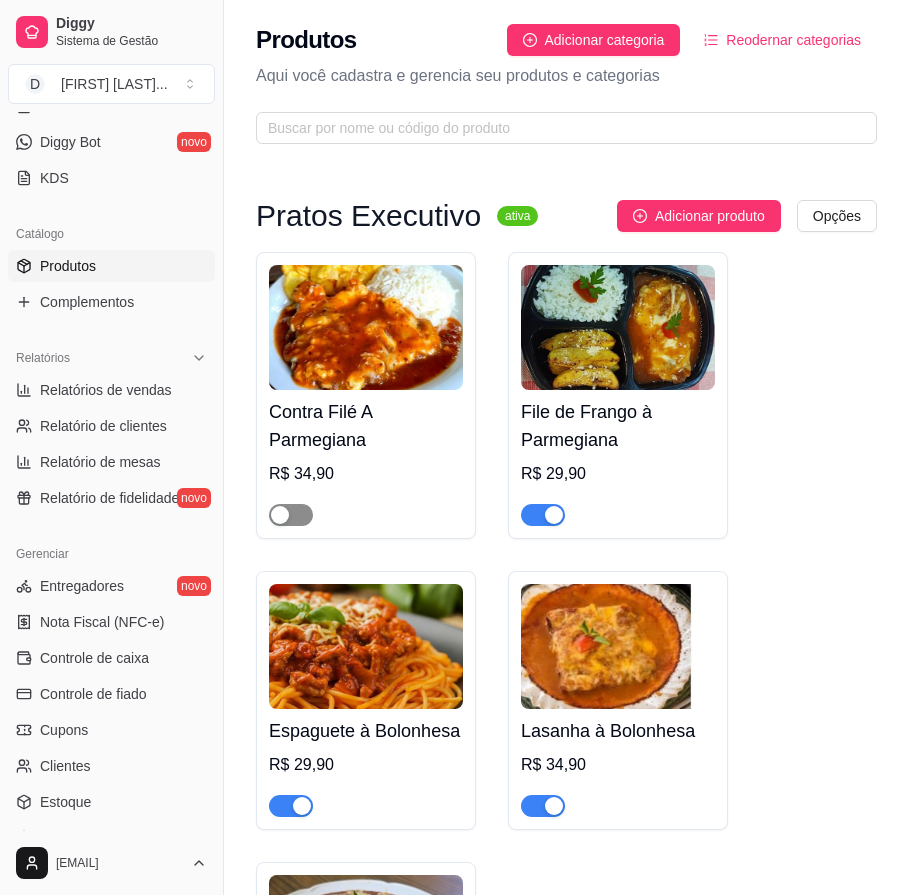 click at bounding box center [280, 515] 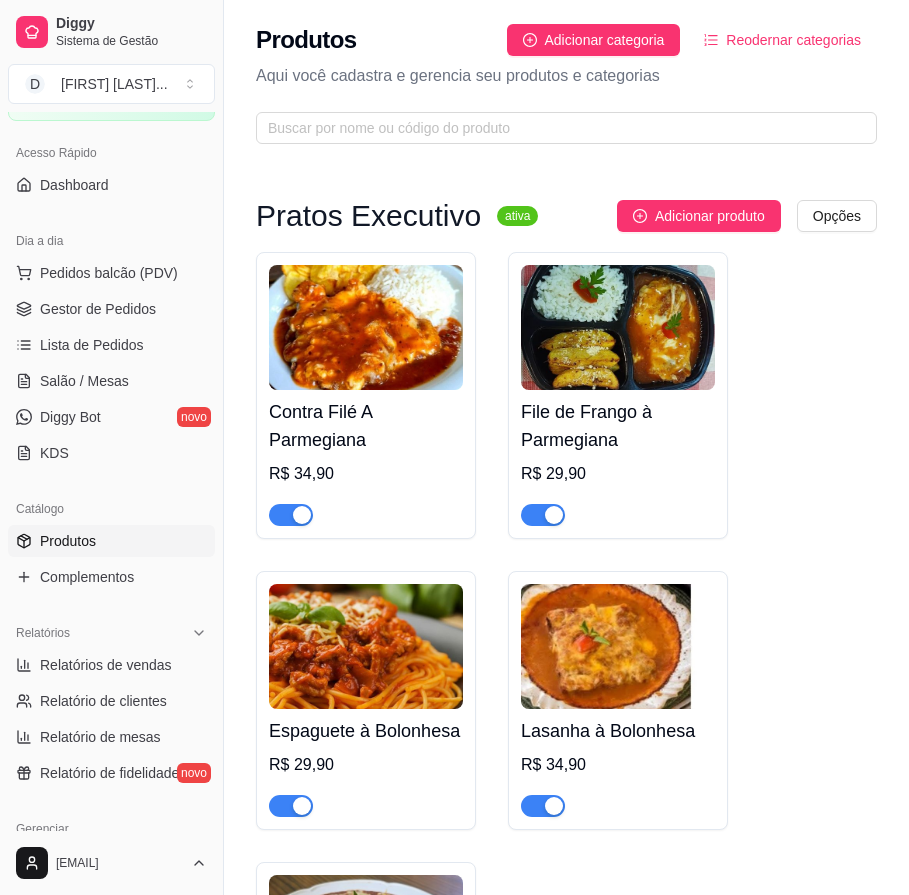 scroll, scrollTop: 544, scrollLeft: 0, axis: vertical 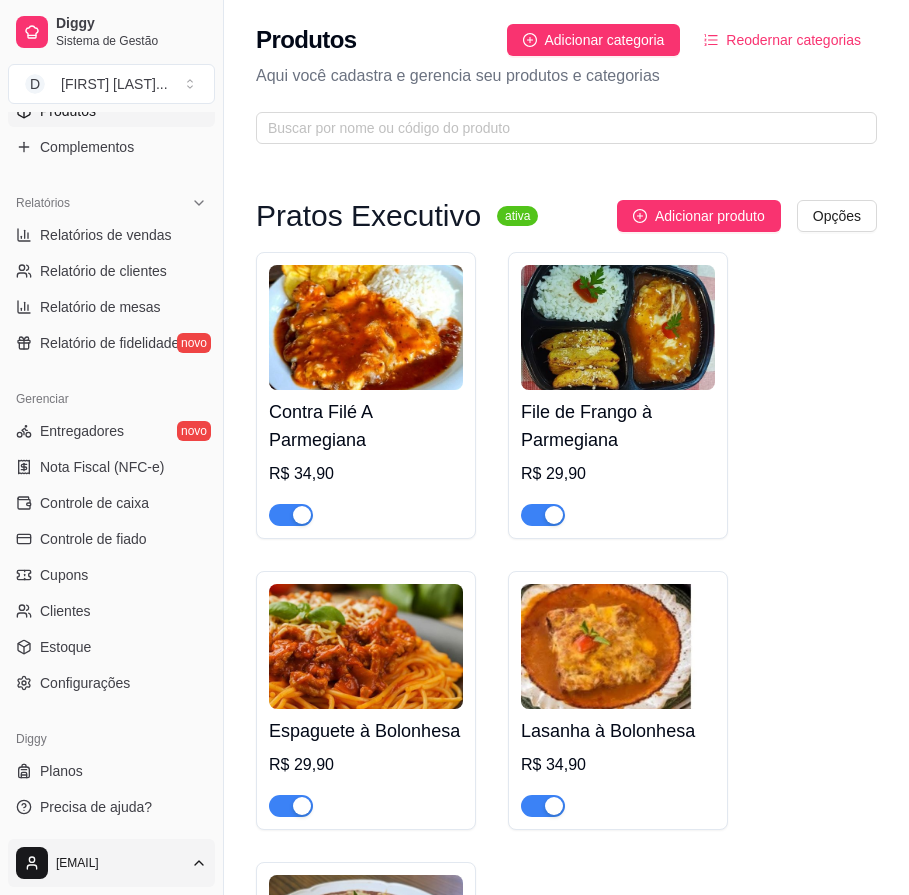 click on "Diggy Sistema de Gestão D [LAST] ... Loja  aberta Plano Customizado até [DATE] Acesso Rápido Dashboard Dia a dia Pedidos balcão (PDV) Gestor de Pedidos Lista de Pedidos Salão / Mesas Diggy Bot novo KDS Catálogo Produtos Complementos Relatórios Relatórios de vendas Relatório de clientes Relatório de mesas Relatório de fidelidade novo Gerenciar Entregadores novo Nota Fiscal (NFC-e) Controle de caixa Controle de fiado Cupons Clientes Estoque Configurações Diggy Planos Precisa de ajuda? [EMAIL] Toggle Sidebar Sistema de Gestão Diggy Produtos Adicionar categoria Reodernar categorias Aqui você cadastra e gerencia seu produtos e categorias Pratos Executivo ativa Adicionar produto Opções Contra Filé A Parmegiana   R$ 34,90 File de Frango à Parmegiana   R$ 29,90 Espaguete à Bolonhesa   R$ 29,90 Lasanha à Bolonhesa   R$ 34,90 Nhoque à Bolonhesa   R$ 29,90 Parmegianas ativa Adicionar produto Opções Filé Mignon   R$ 0,00 Filé Mignon do Chef   R$ 0,00   R$ 0,00" at bounding box center (454, 447) 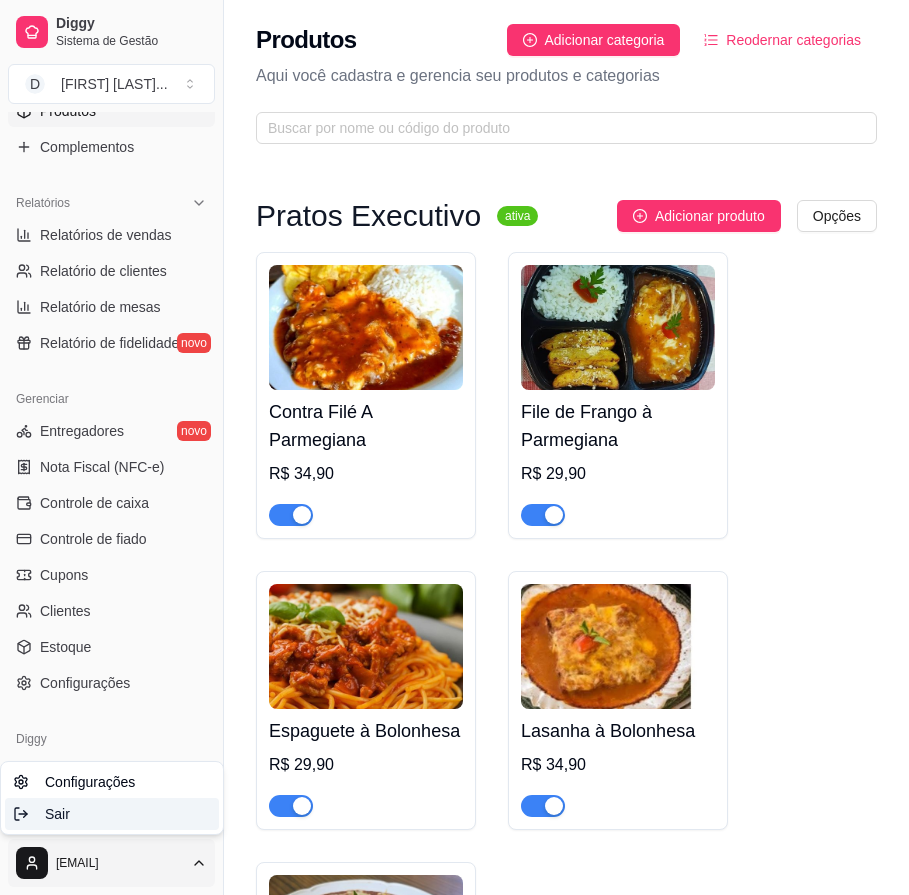 click on "Sair" at bounding box center [112, 814] 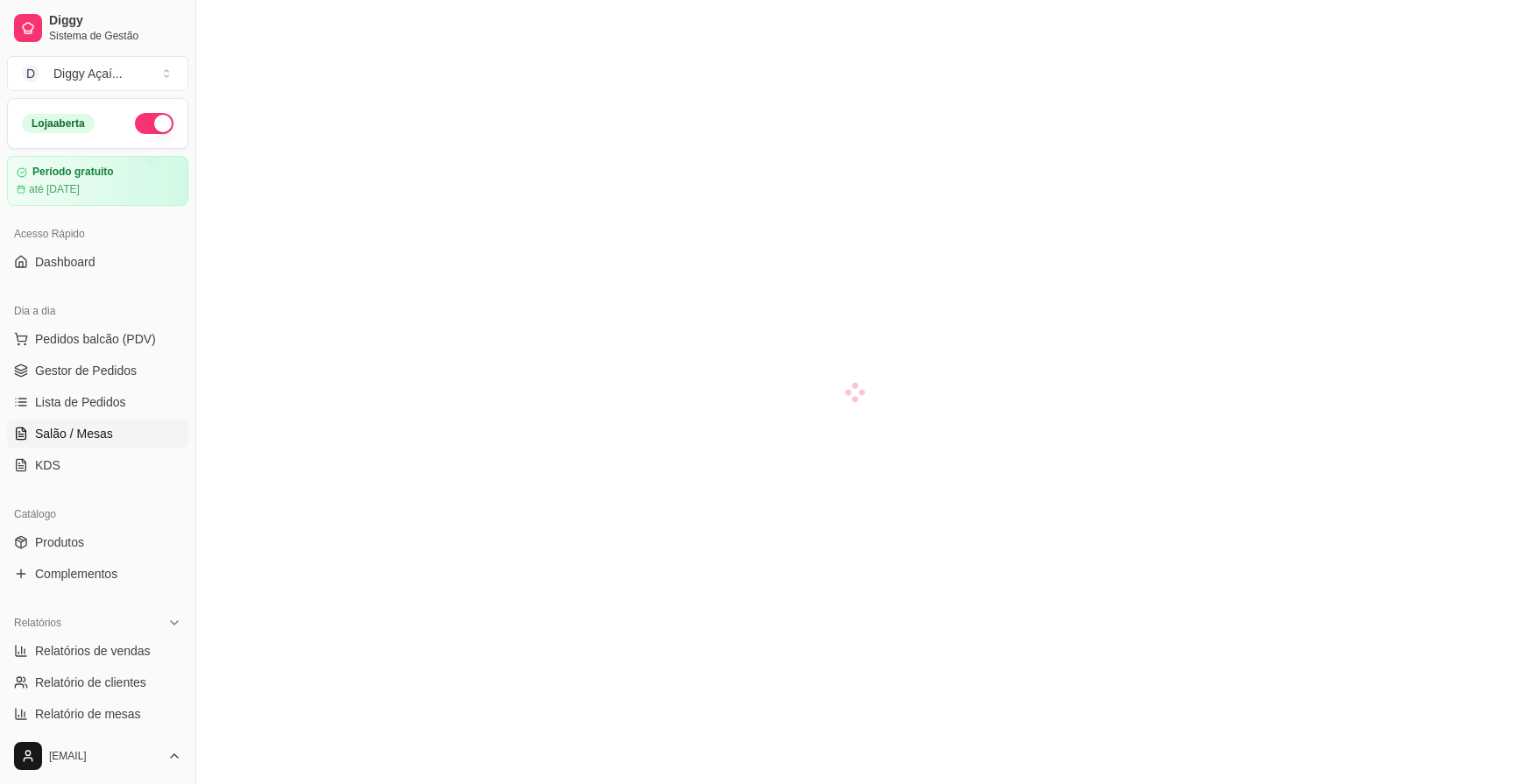 scroll, scrollTop: 0, scrollLeft: 0, axis: both 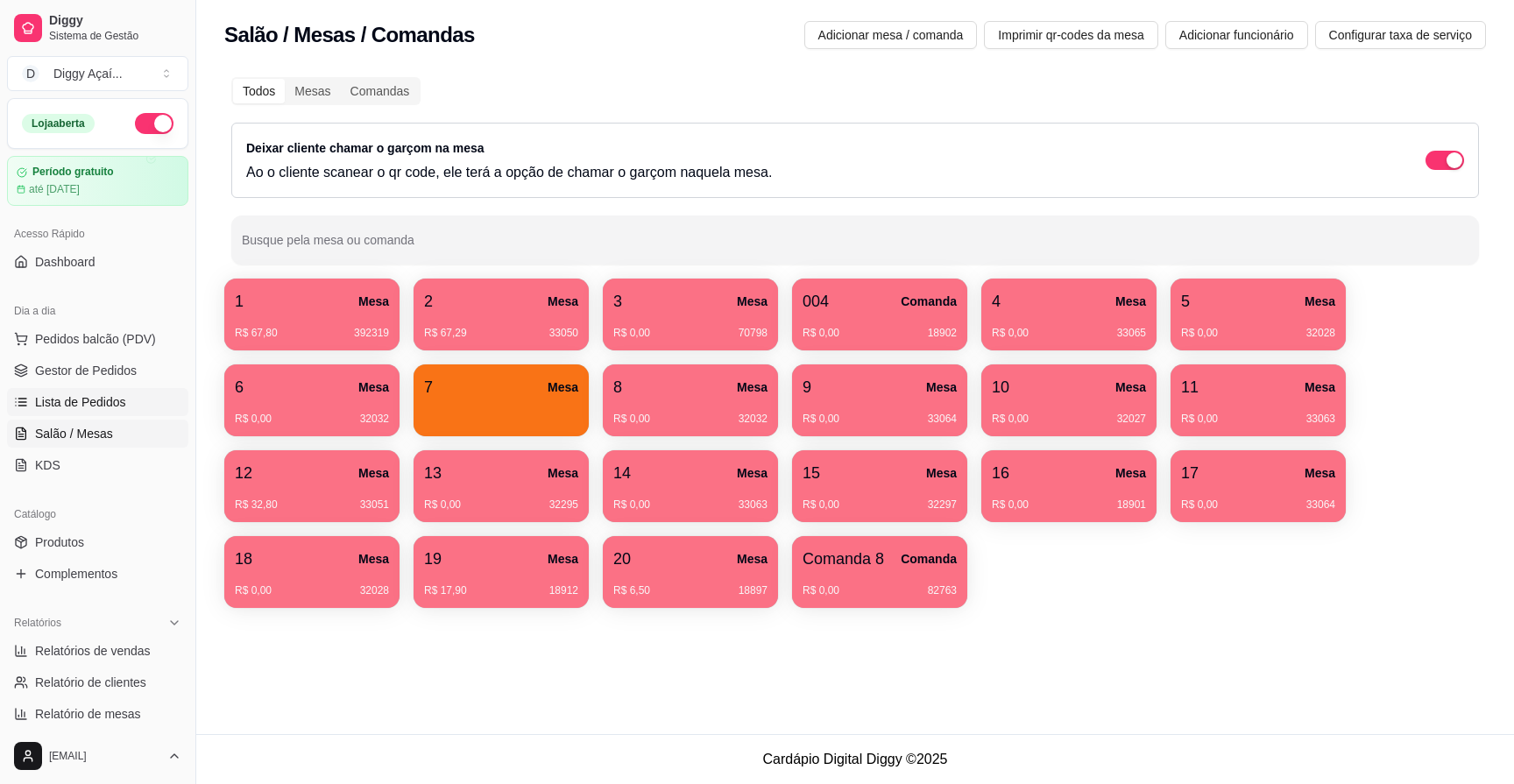 click on "Lista de Pedidos" at bounding box center (81, 402) 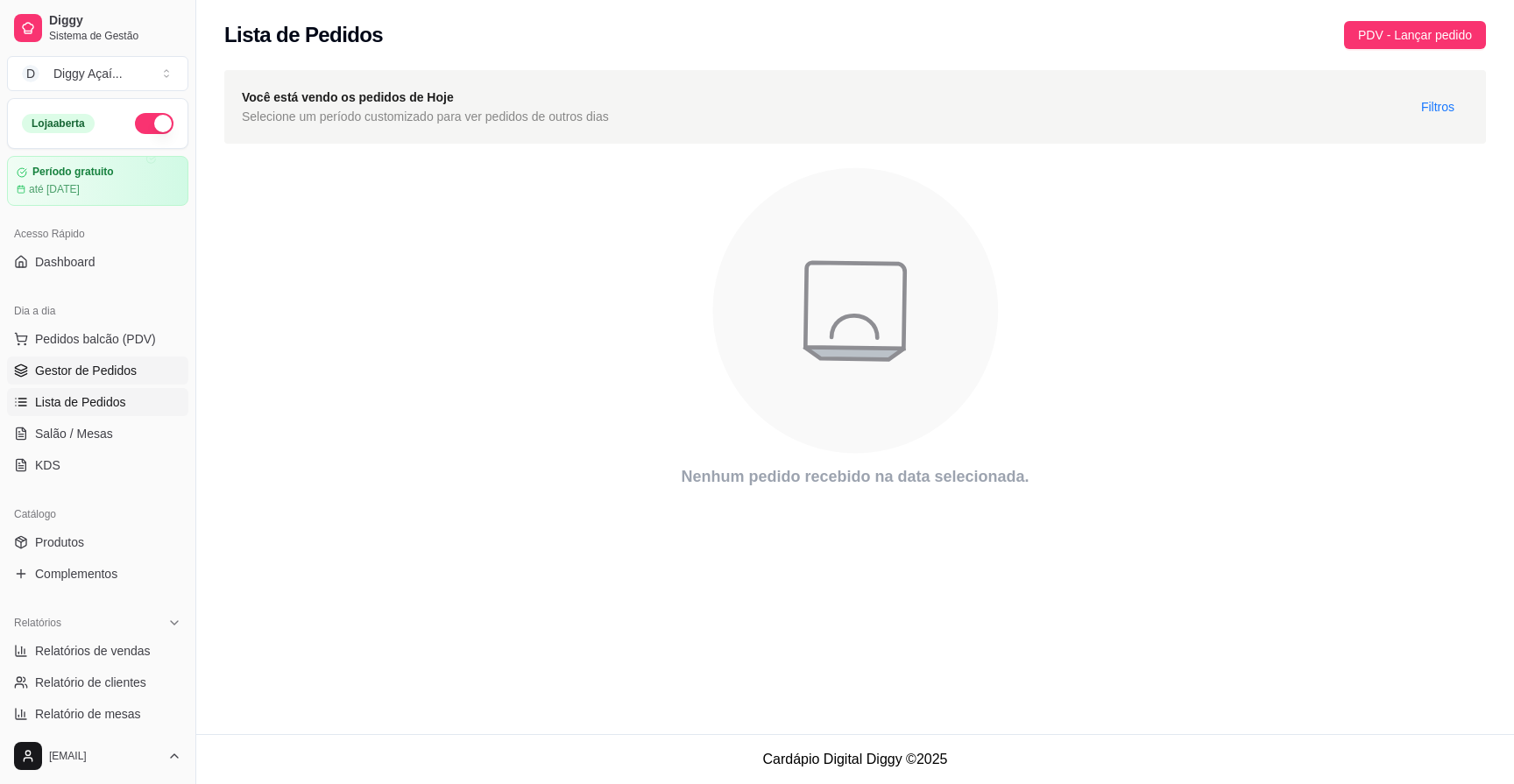 click on "Gestor de Pedidos" at bounding box center [86, 371] 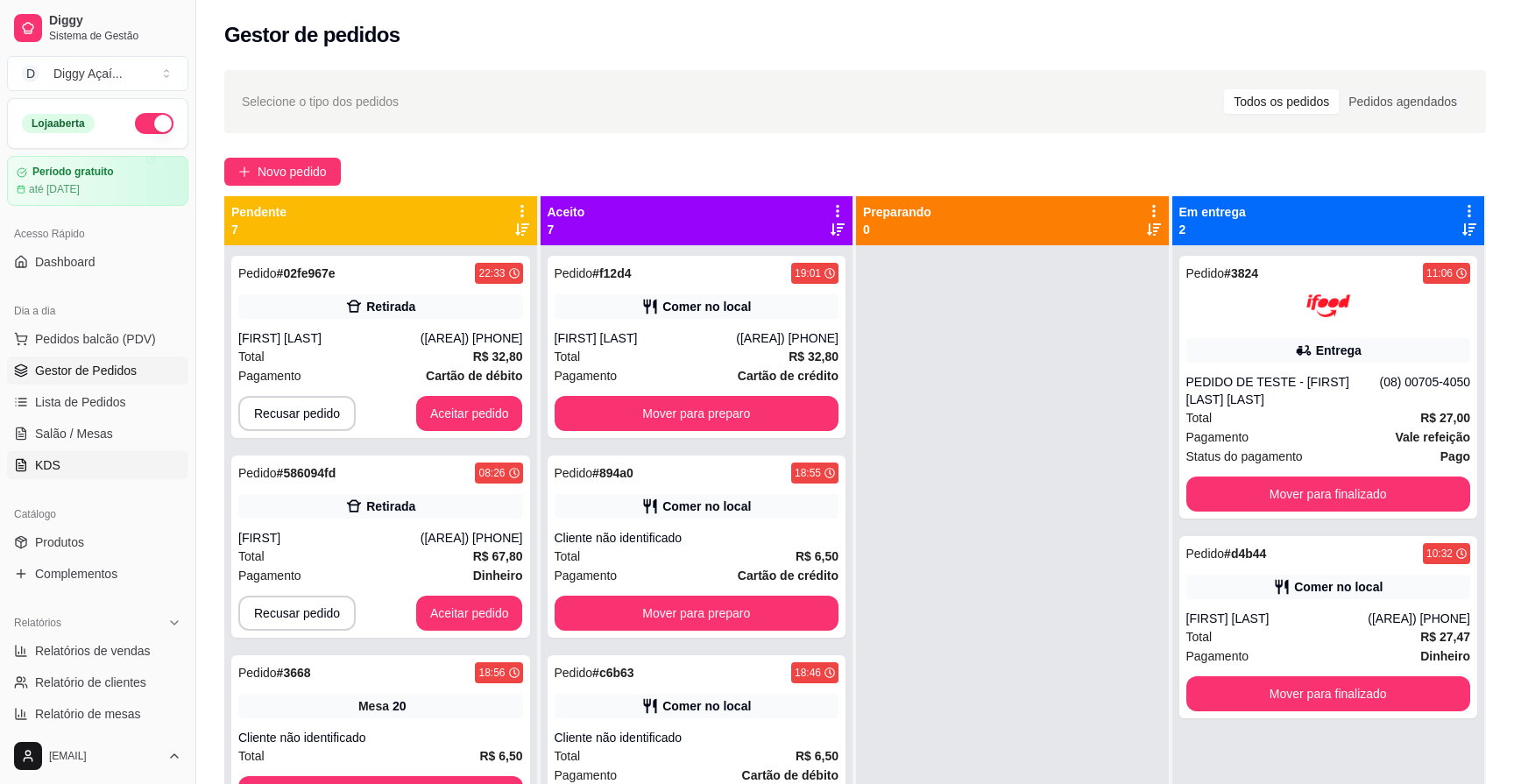 click on "KDS" at bounding box center (97, 465) 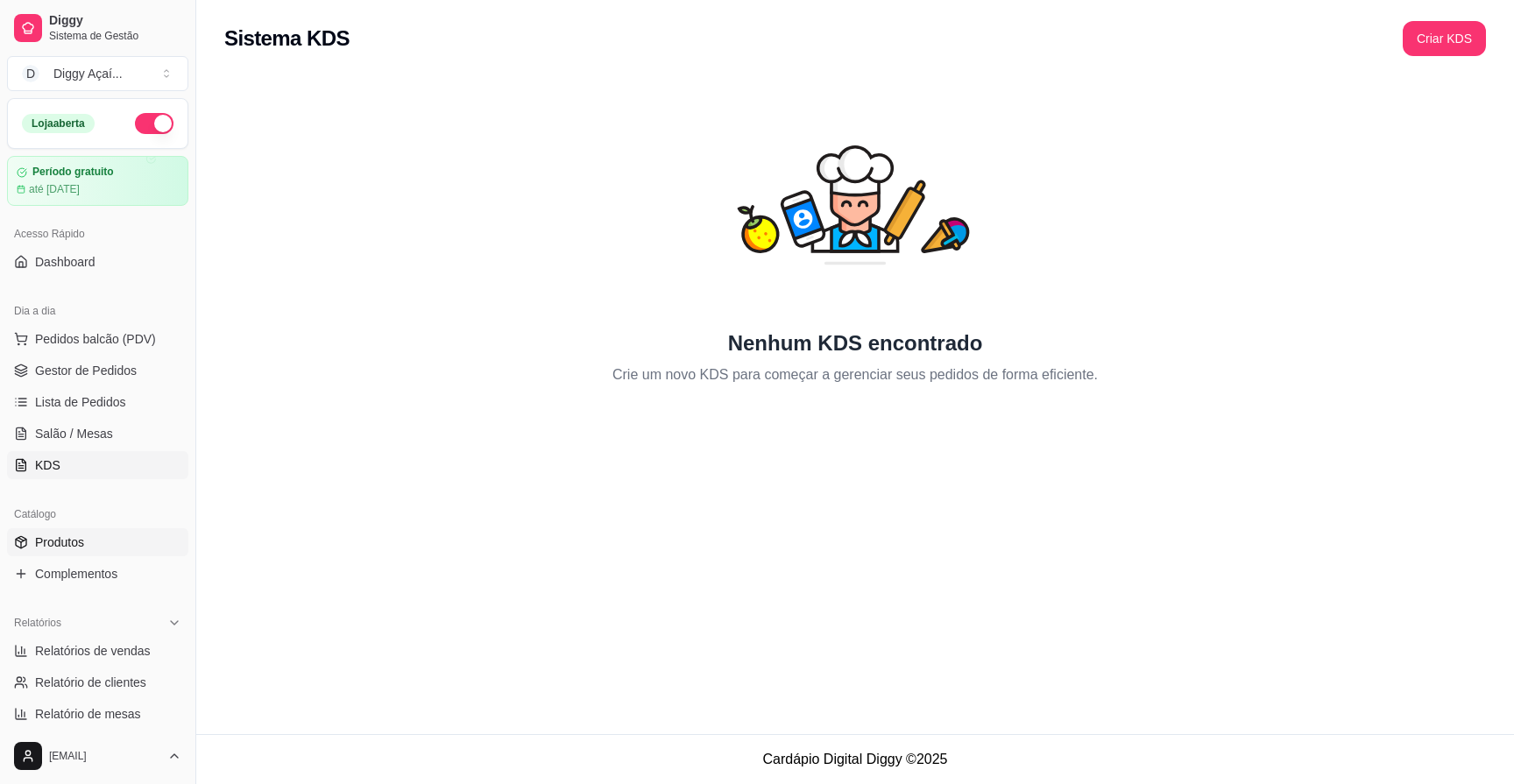 click on "Produtos" at bounding box center [97, 542] 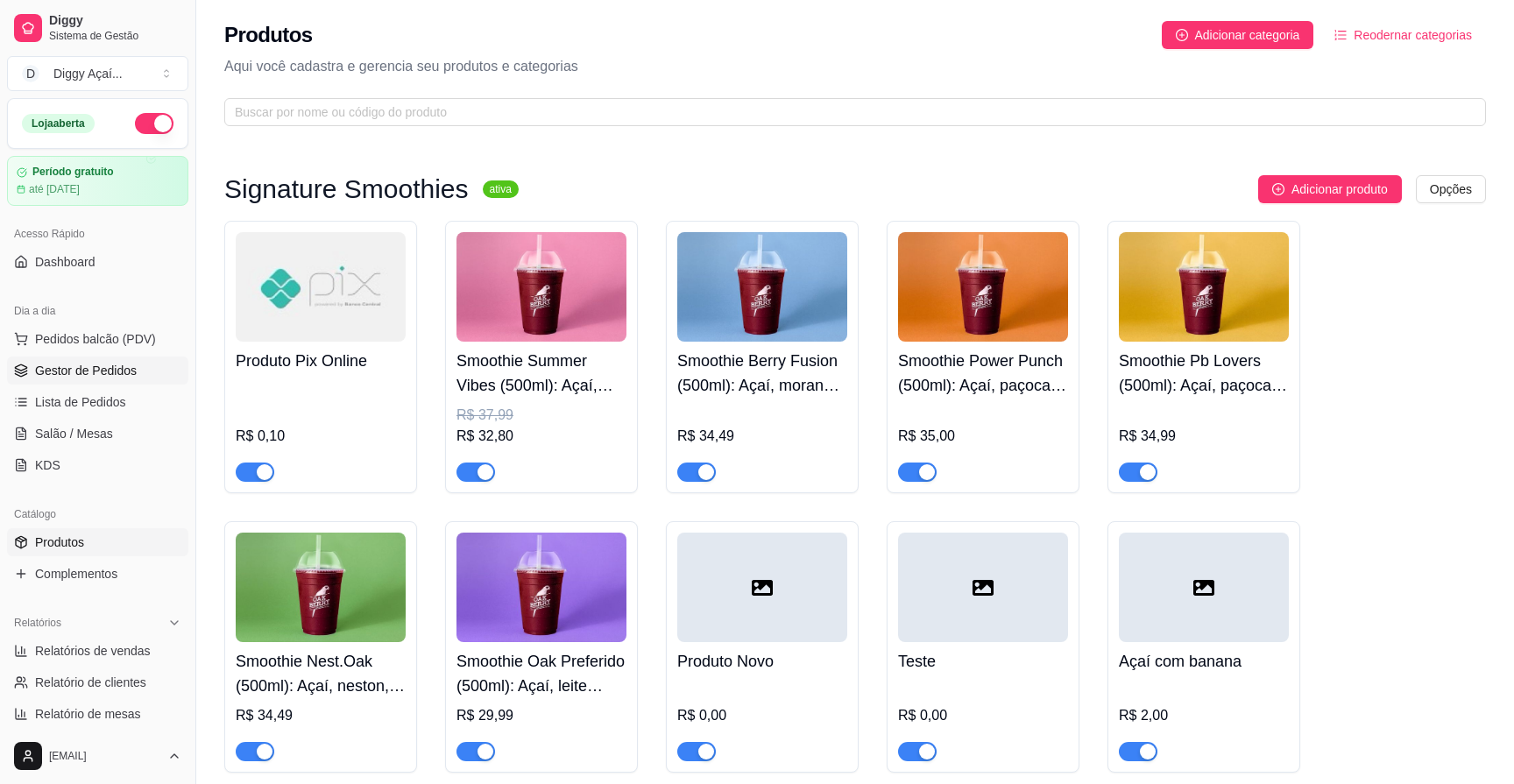 click on "Gestor de Pedidos" at bounding box center [86, 371] 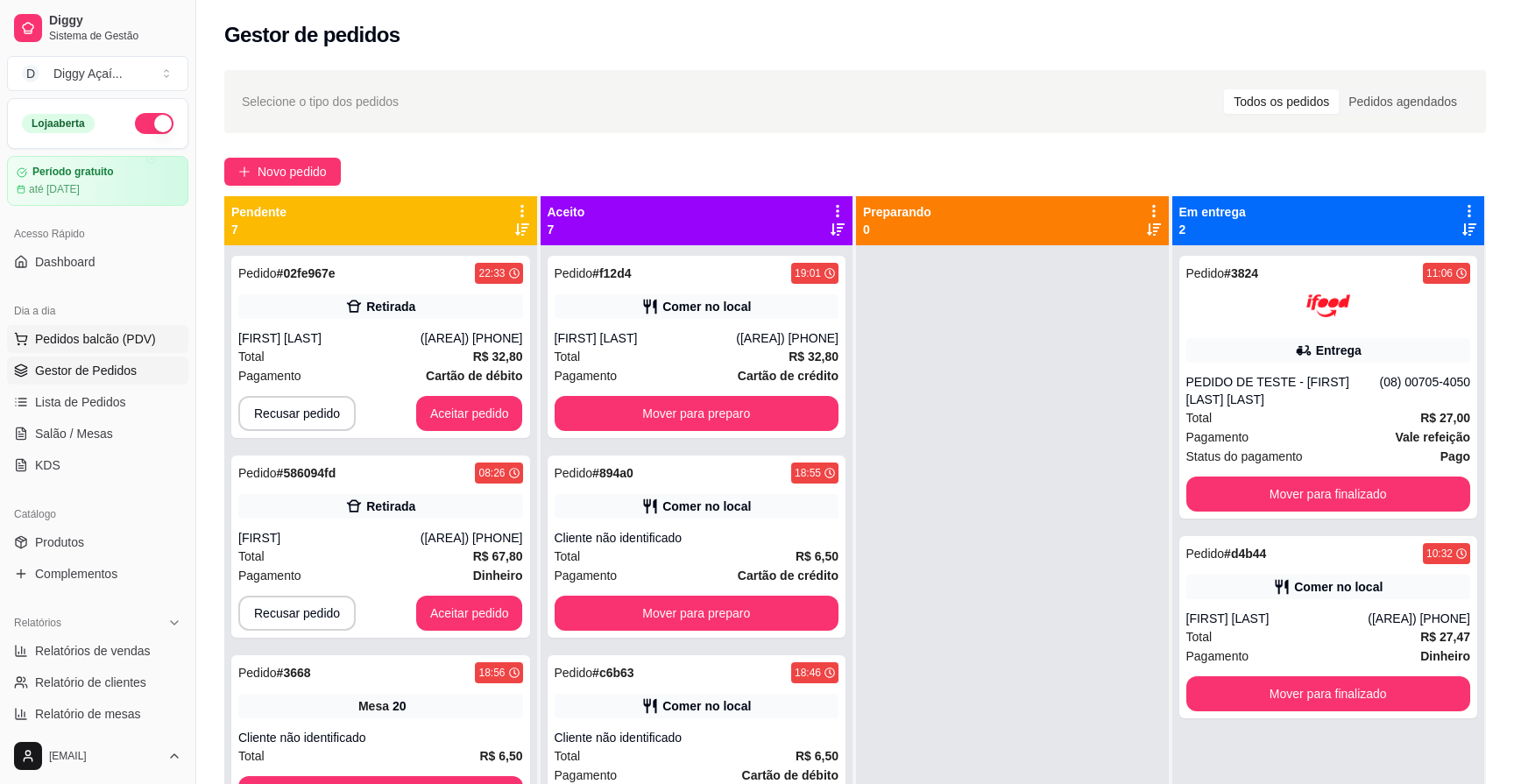 click on "Pedidos balcão (PDV)" at bounding box center [96, 339] 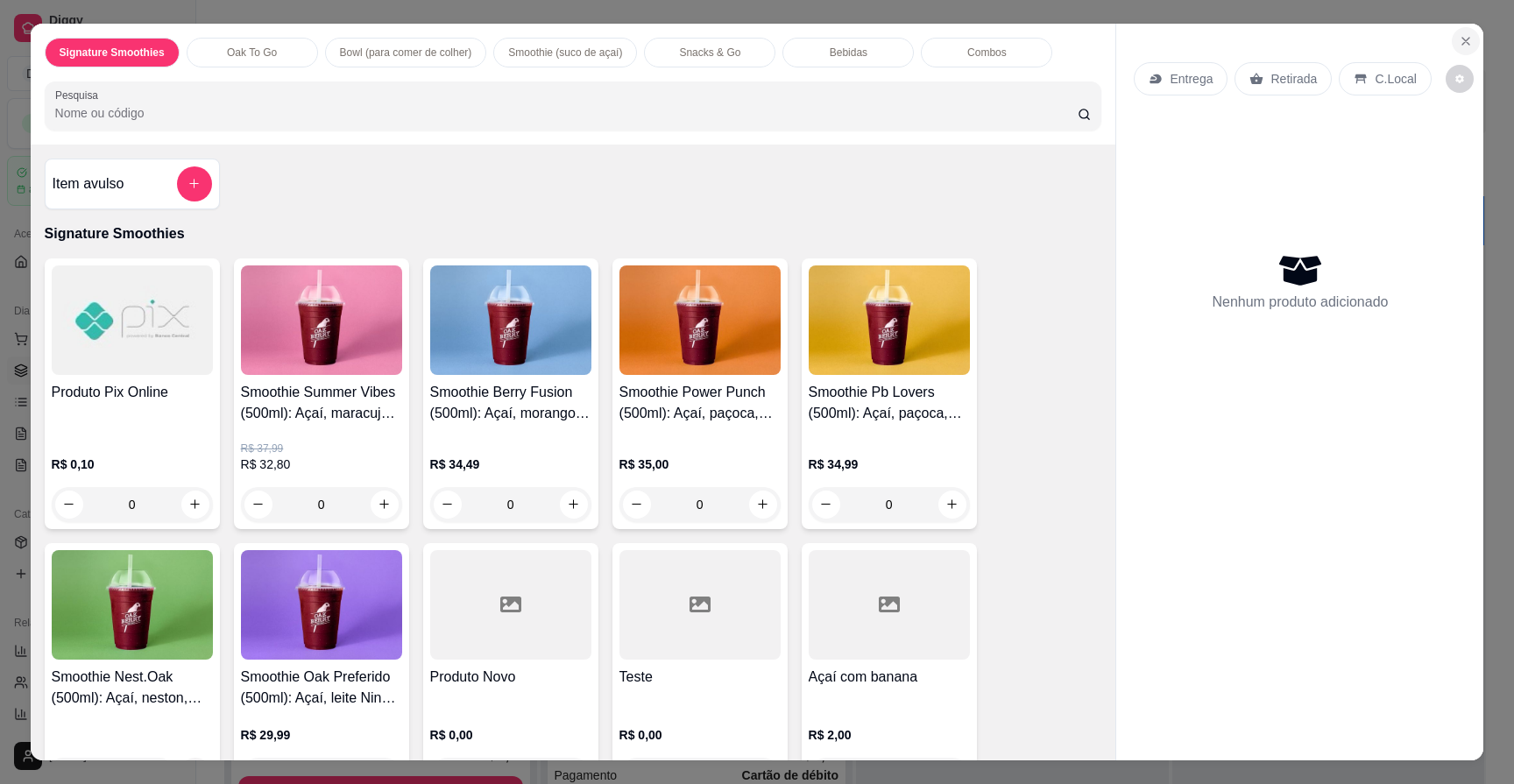 click 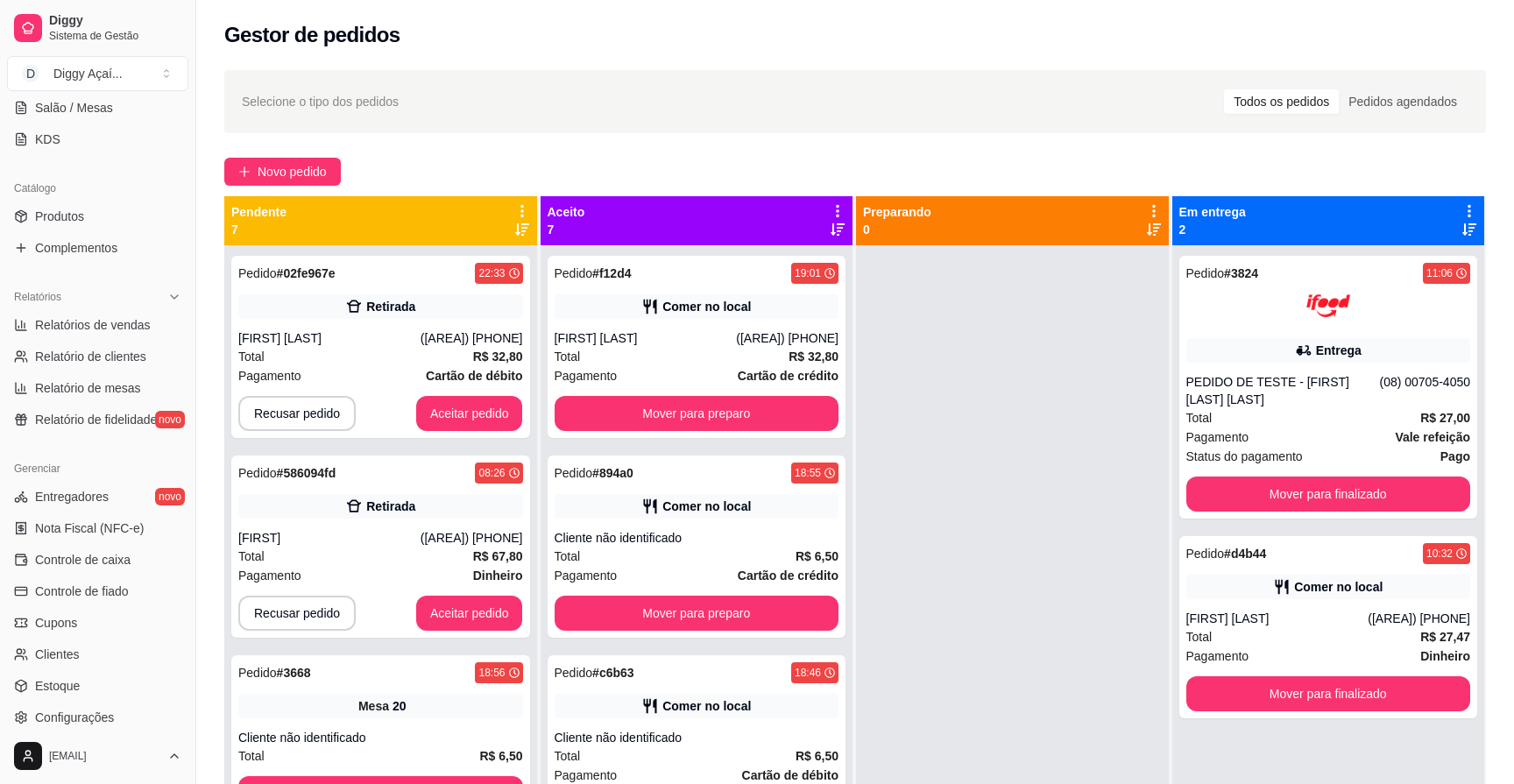 scroll, scrollTop: 445, scrollLeft: 0, axis: vertical 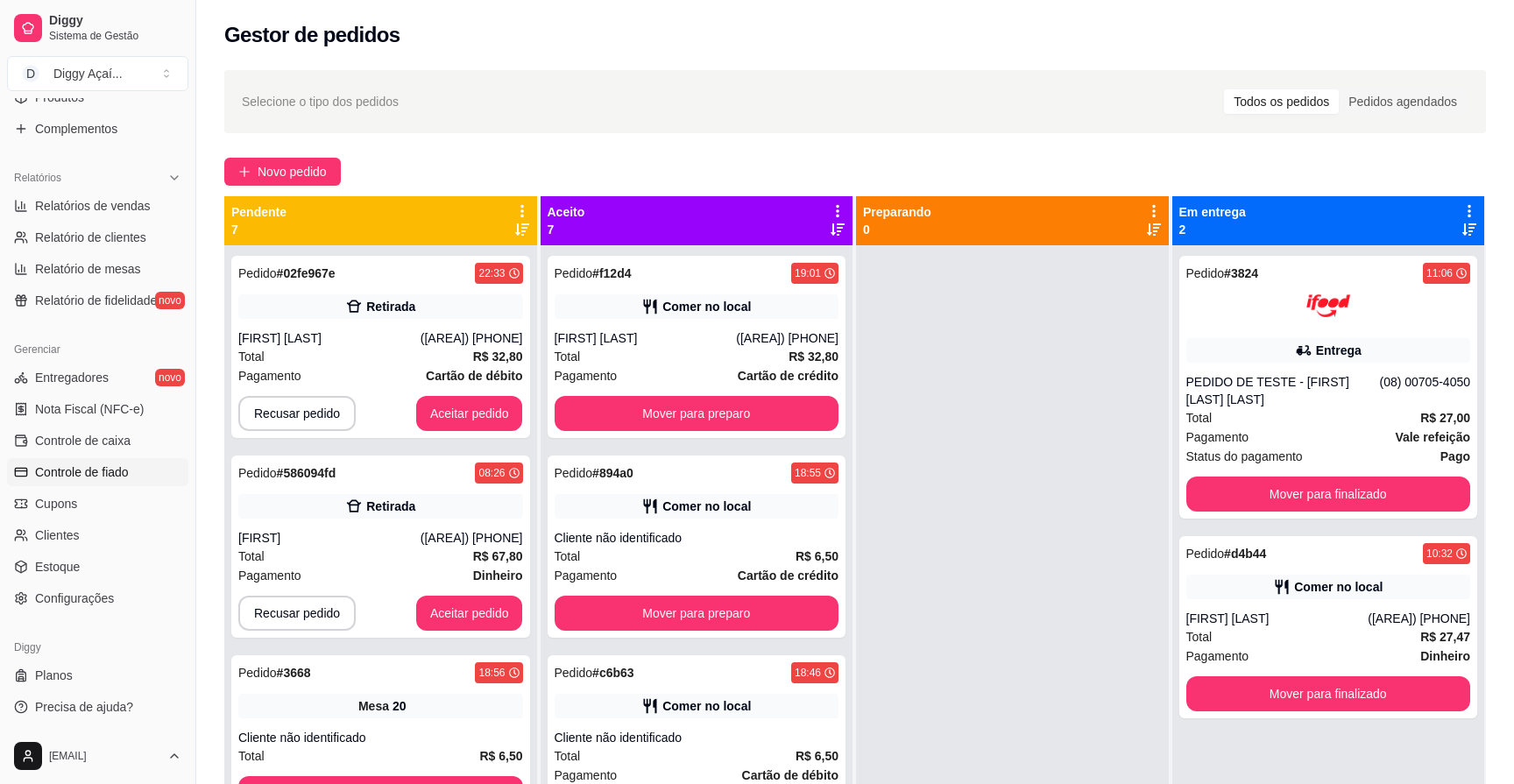 click on "Controle de fiado" at bounding box center [81, 472] 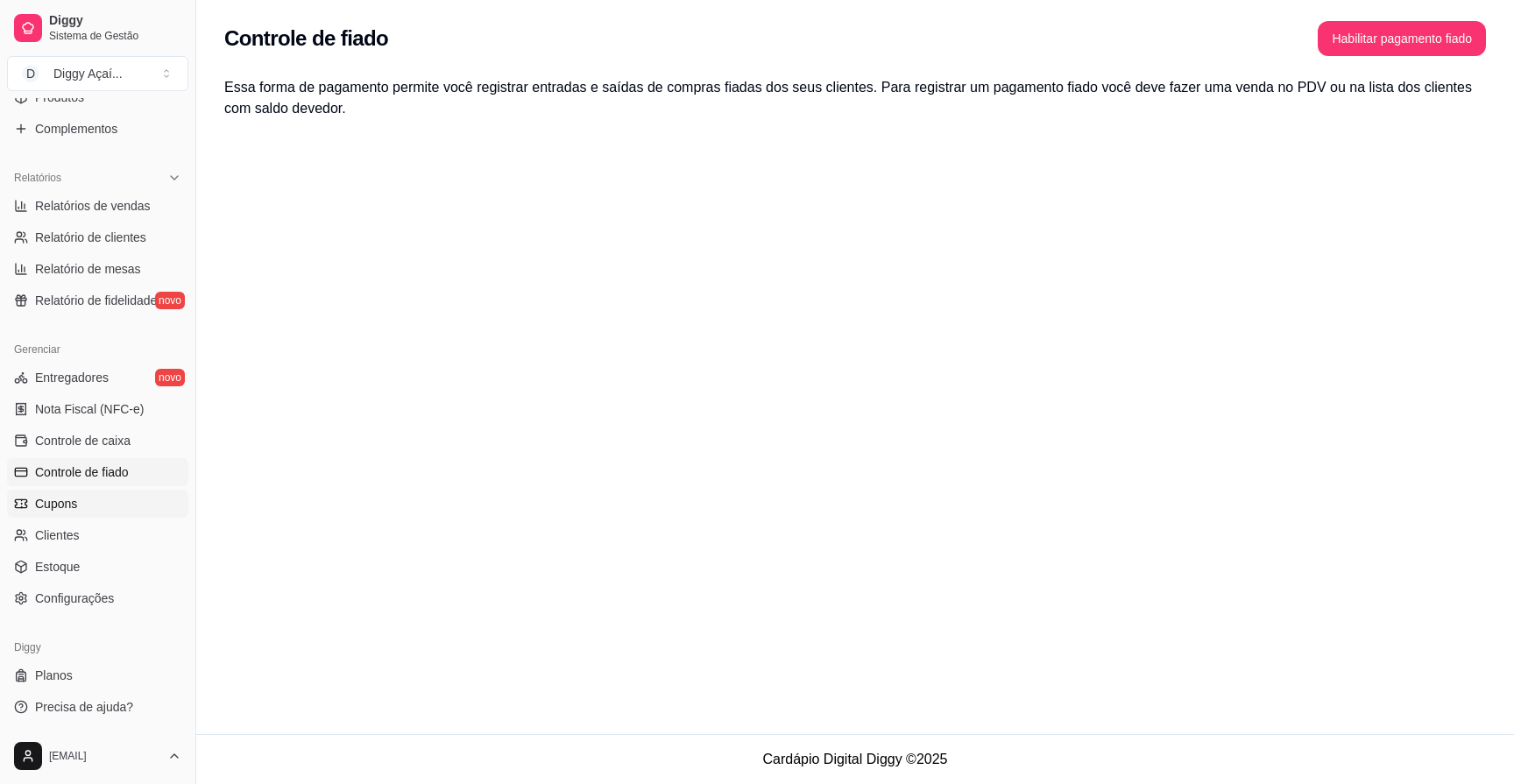 click on "Cupons" at bounding box center (56, 504) 